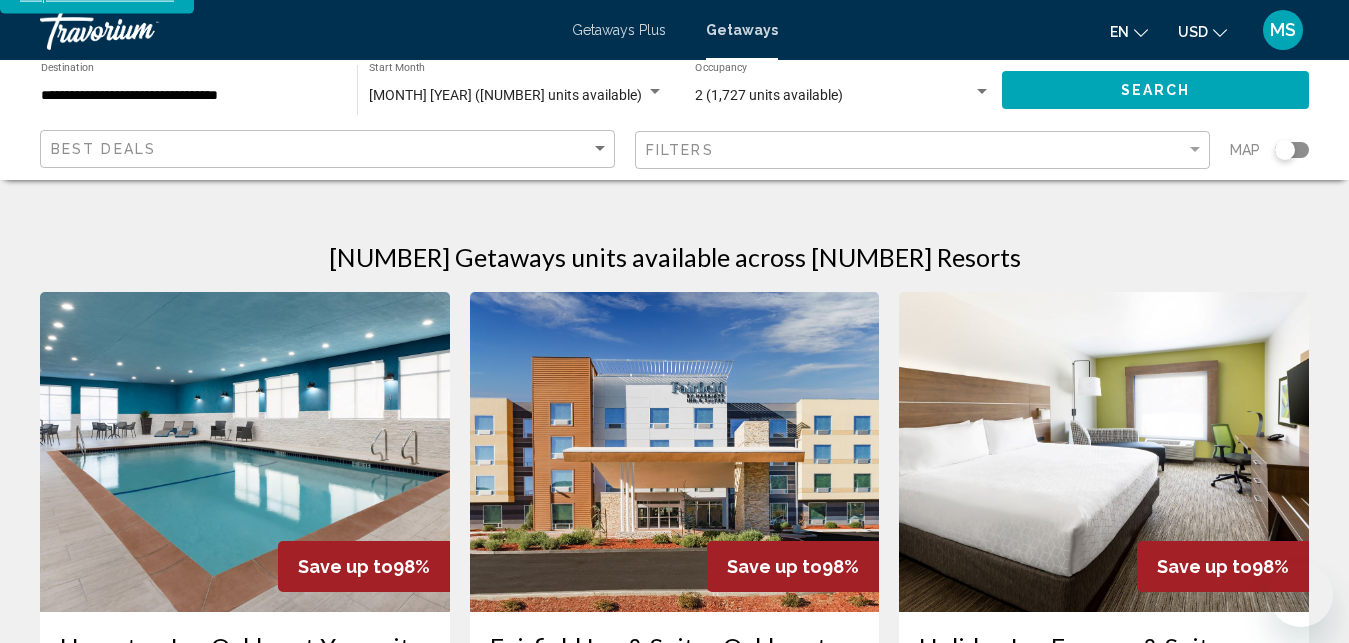 scroll, scrollTop: 595, scrollLeft: 0, axis: vertical 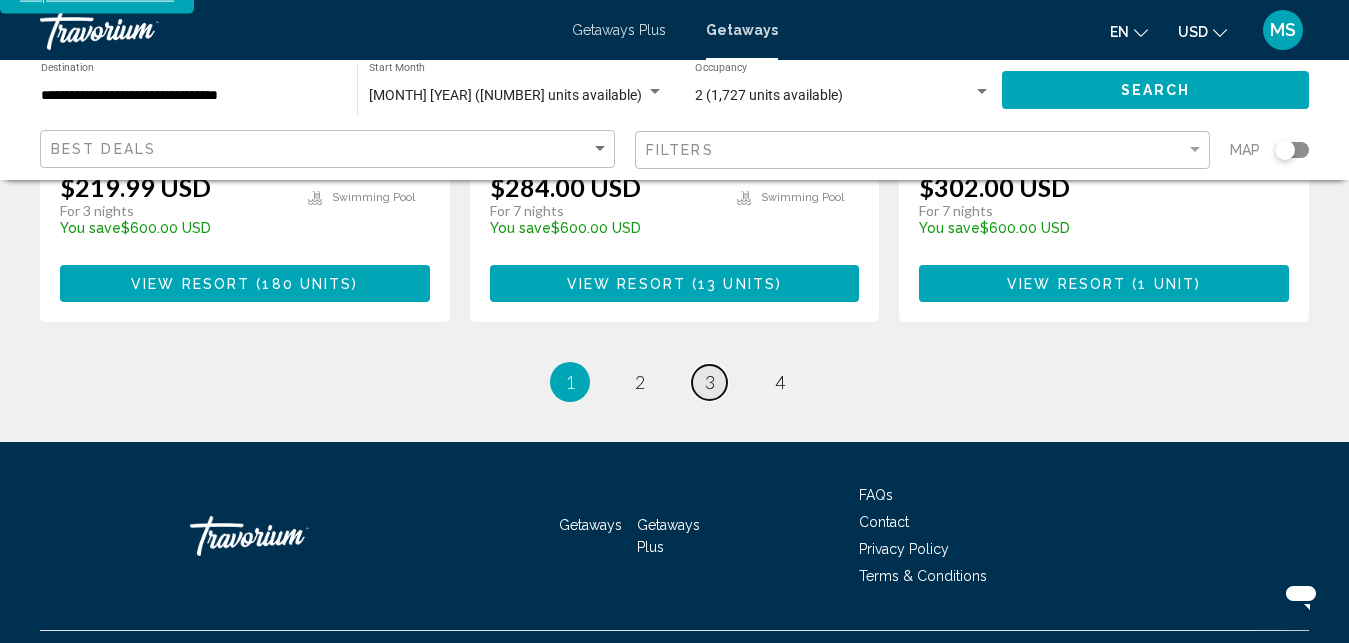 click on "page  3" at bounding box center (709, 382) 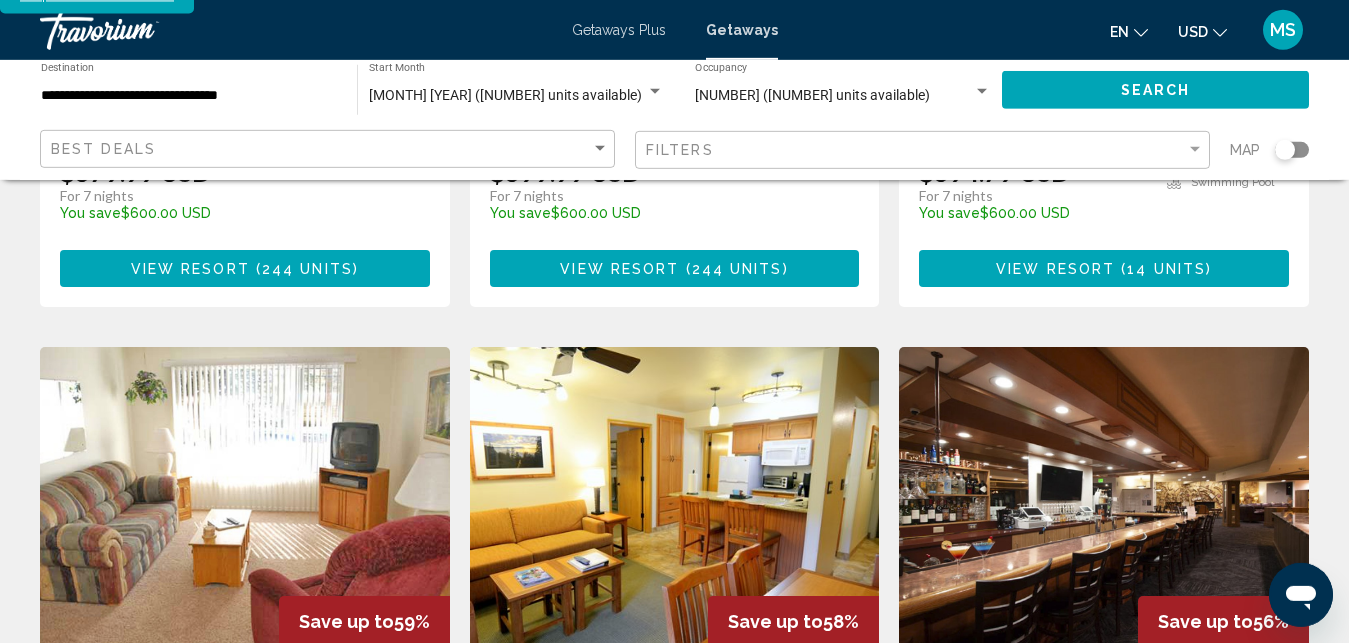 scroll, scrollTop: 790, scrollLeft: 0, axis: vertical 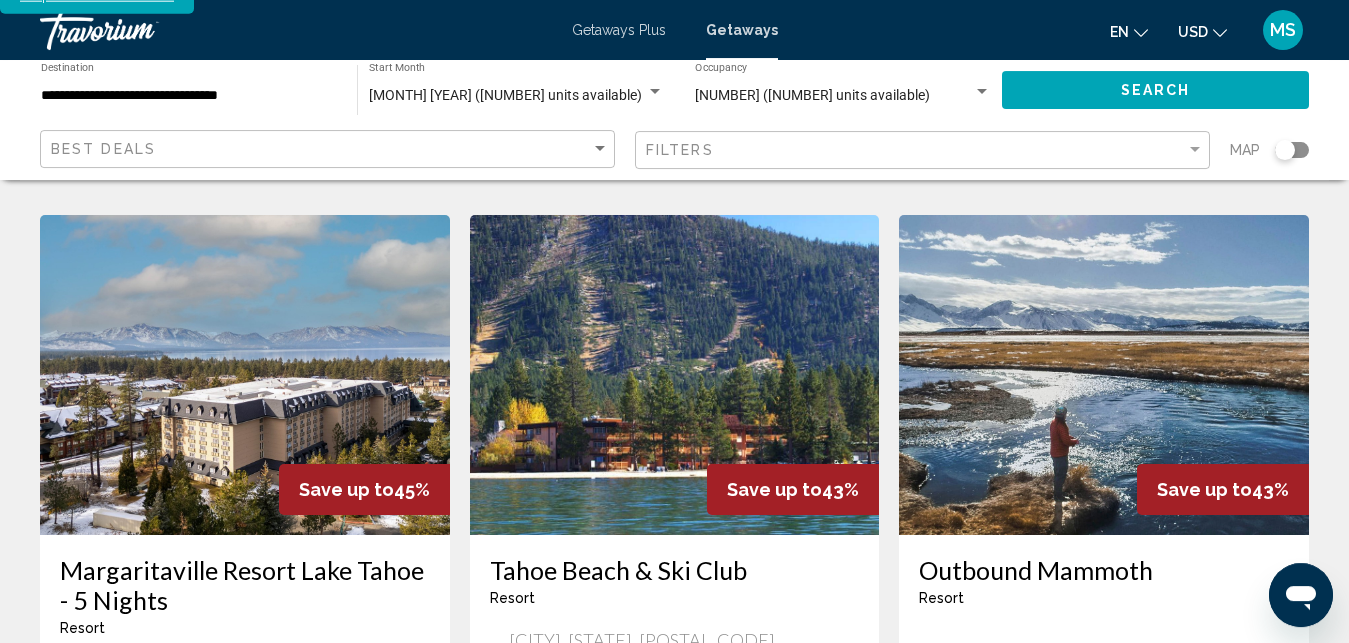 click at bounding box center (675, 375) 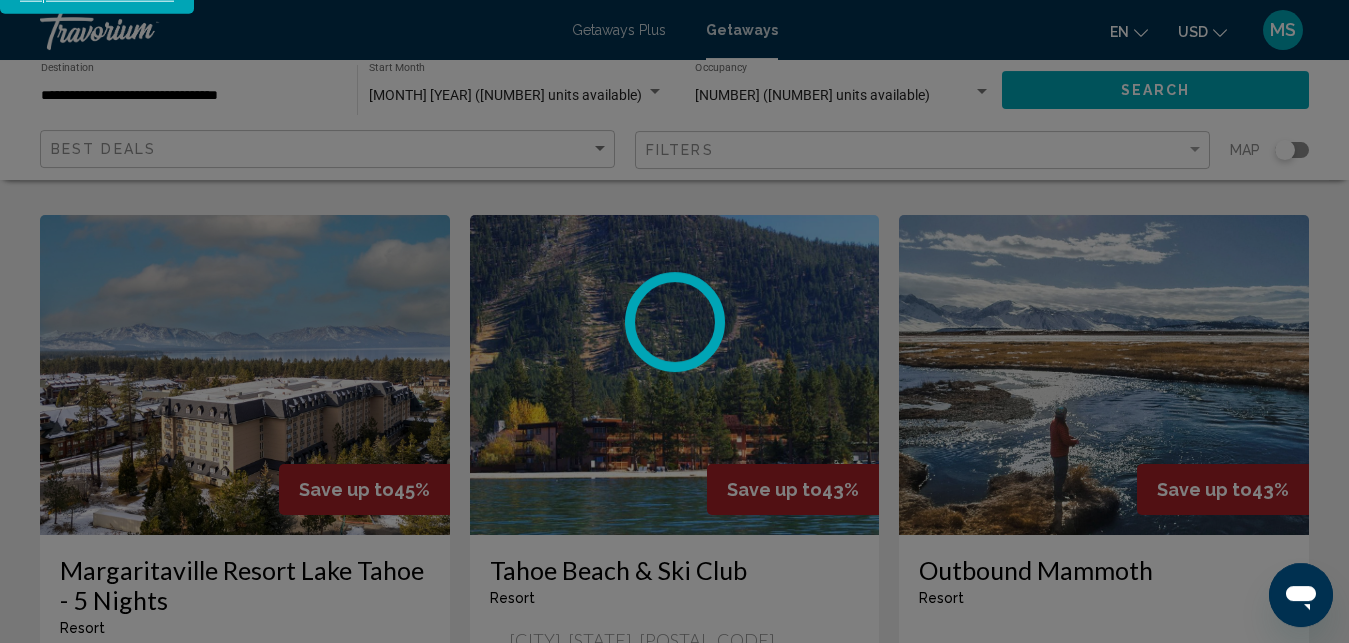 scroll, scrollTop: 3359, scrollLeft: 0, axis: vertical 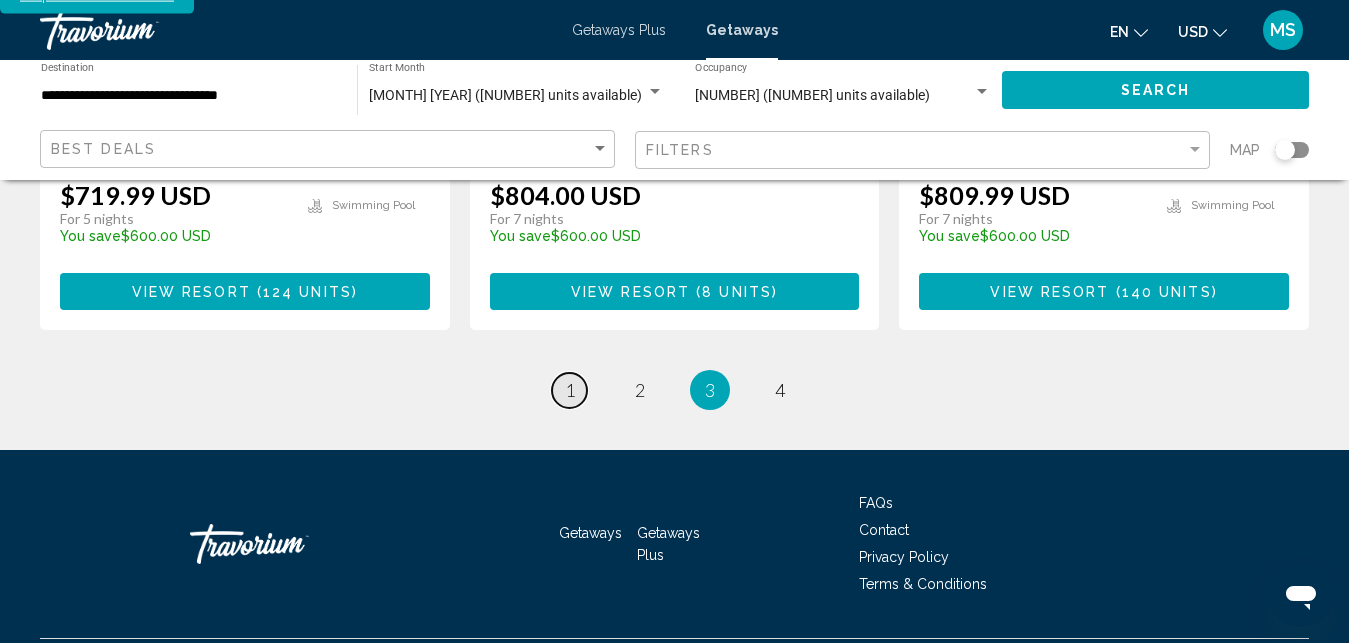 click on "page  1" at bounding box center (569, 390) 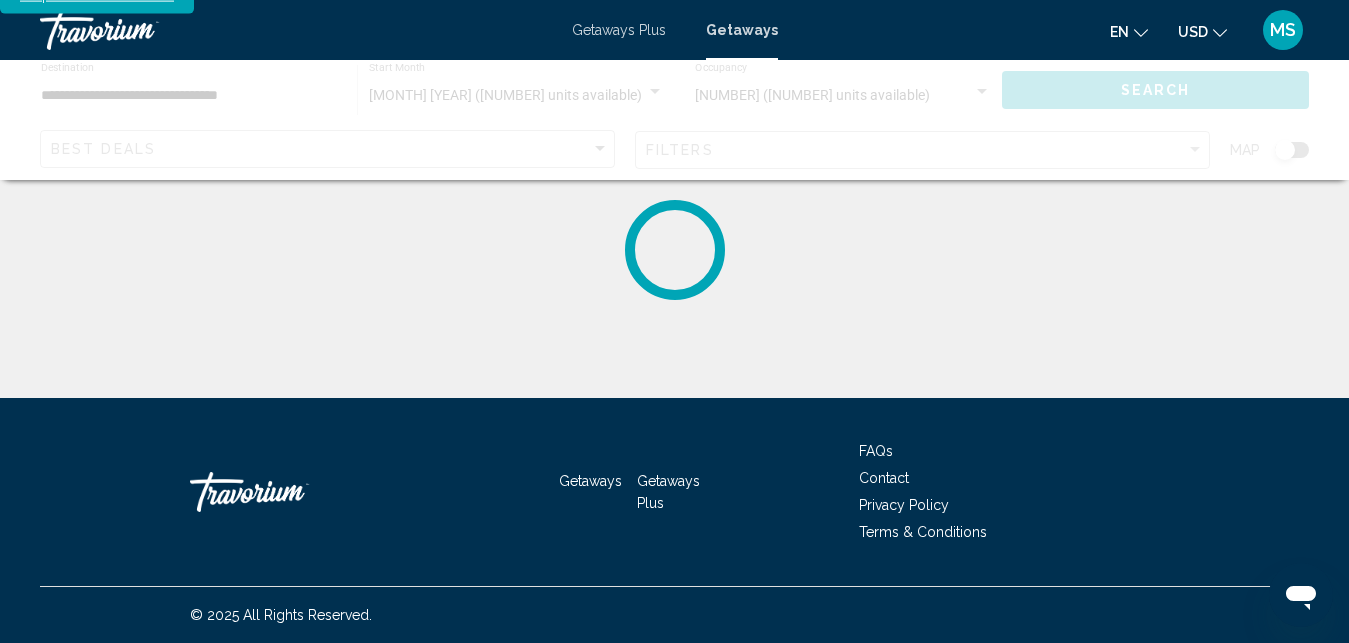 scroll, scrollTop: 0, scrollLeft: 0, axis: both 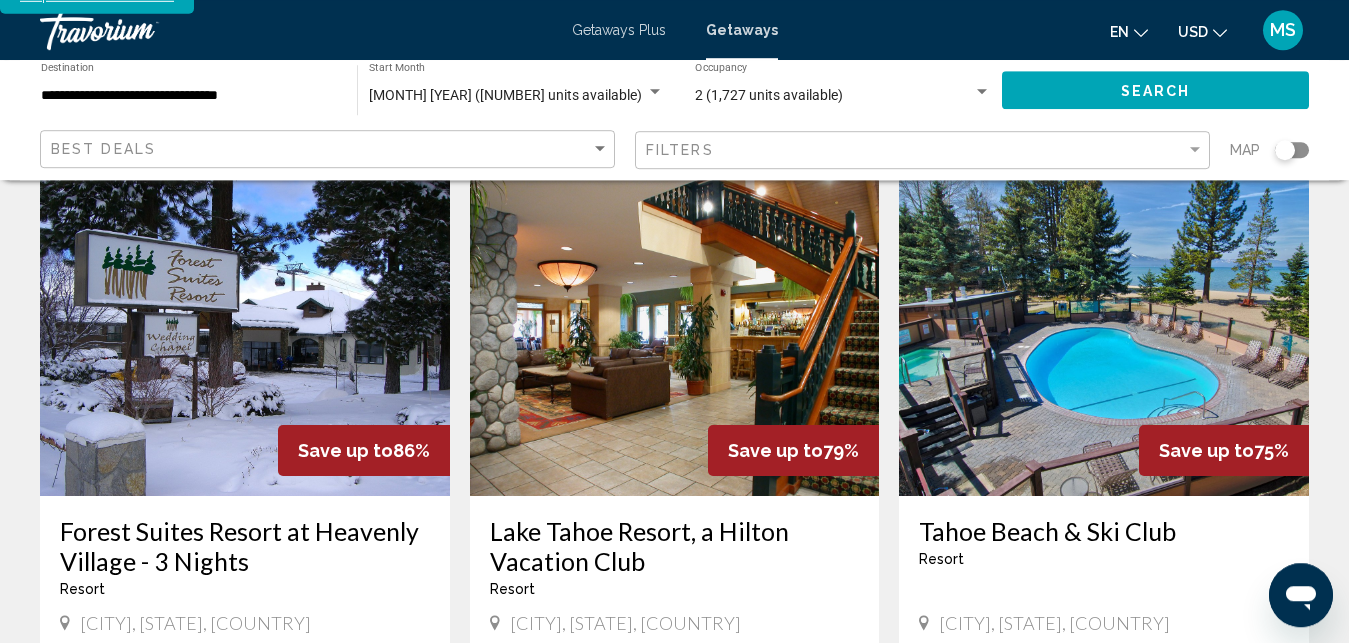 click at bounding box center (245, 336) 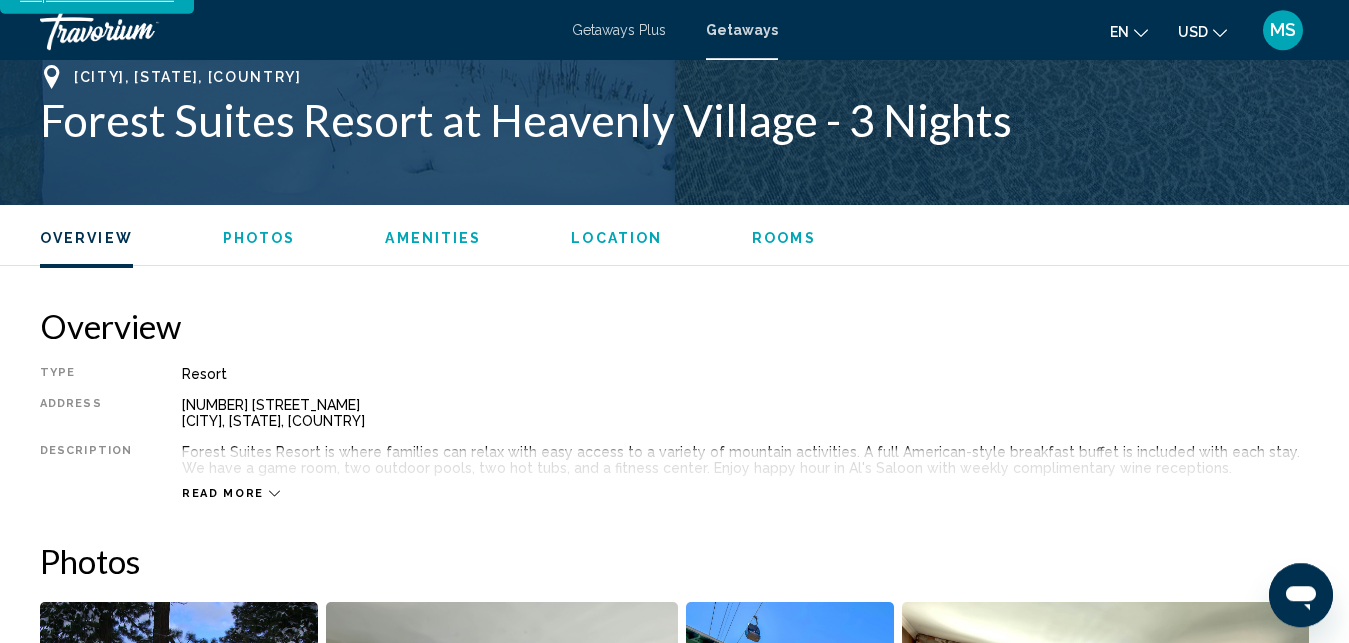 scroll, scrollTop: 3157, scrollLeft: 0, axis: vertical 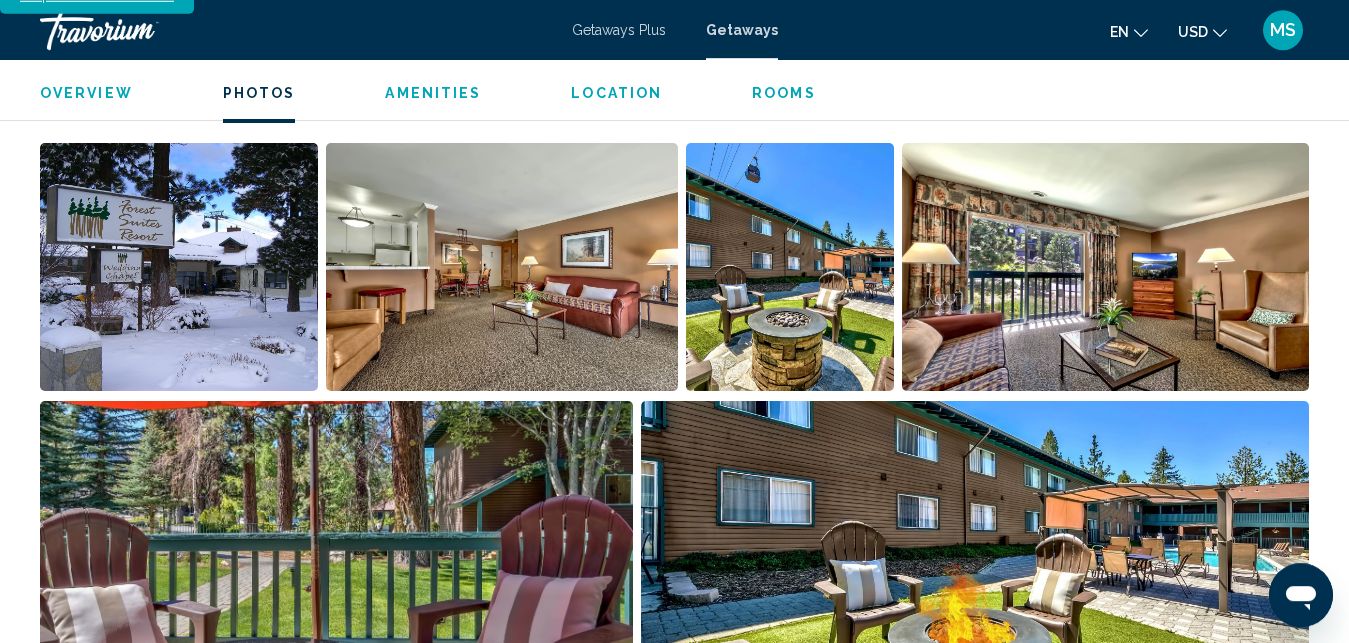 click at bounding box center (975, 525) 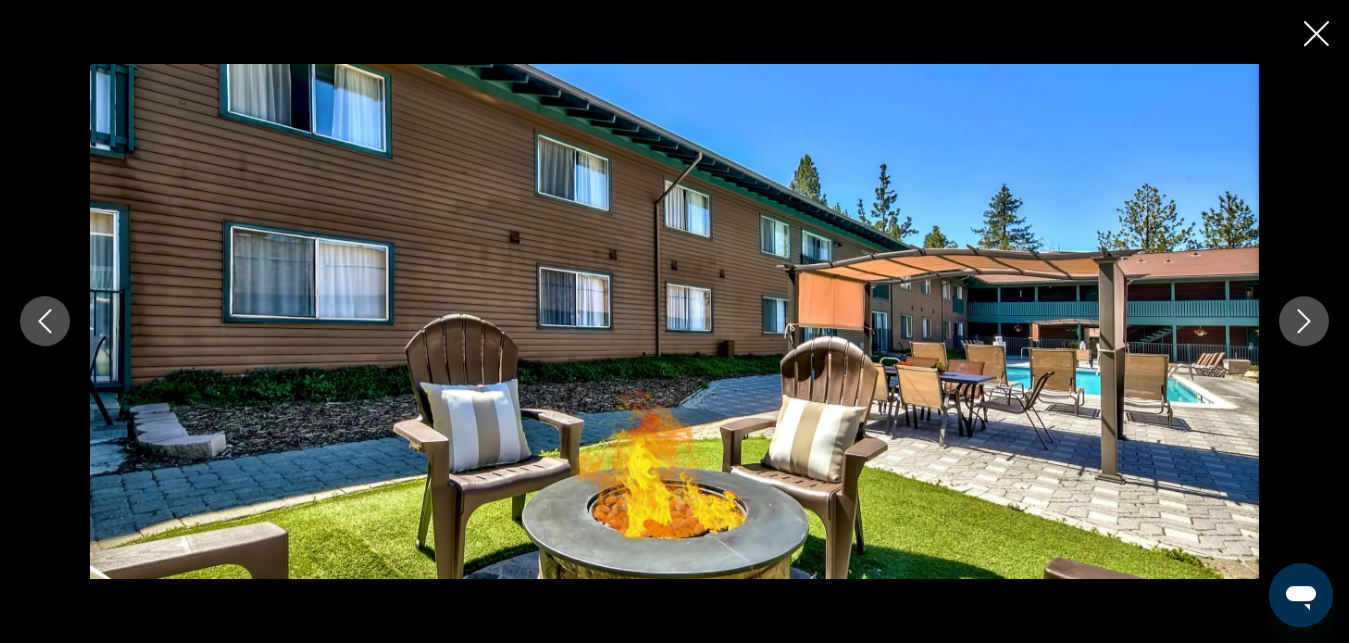 click 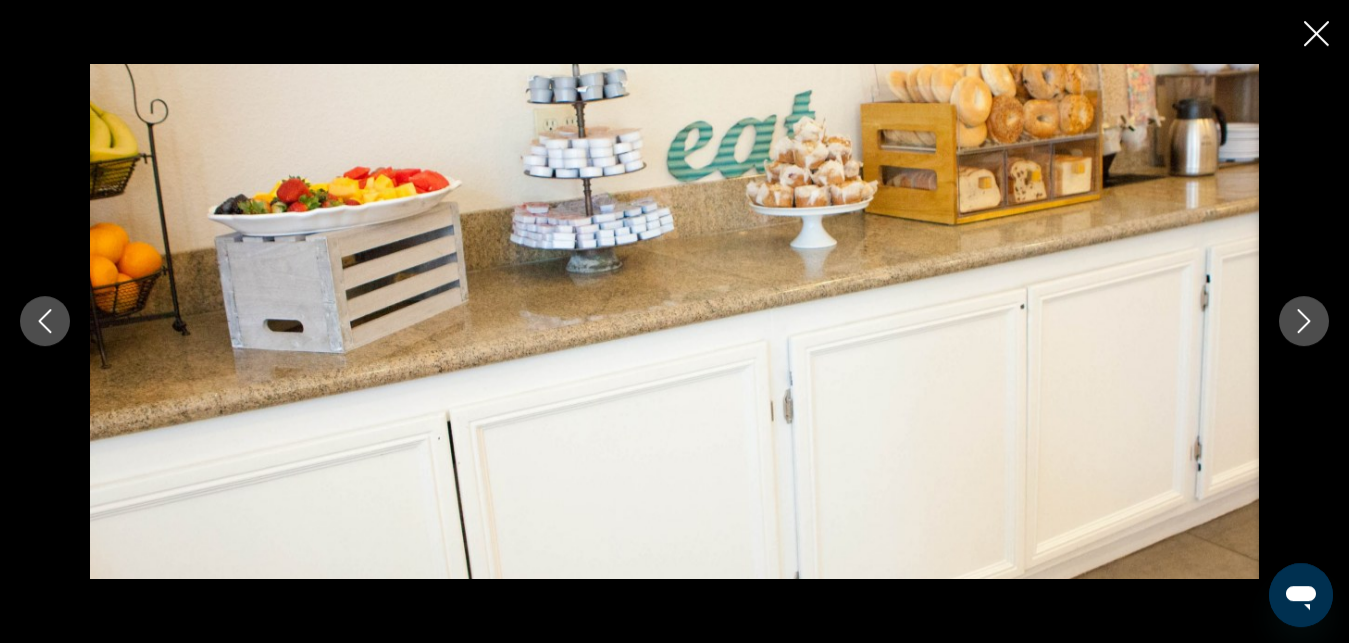 click 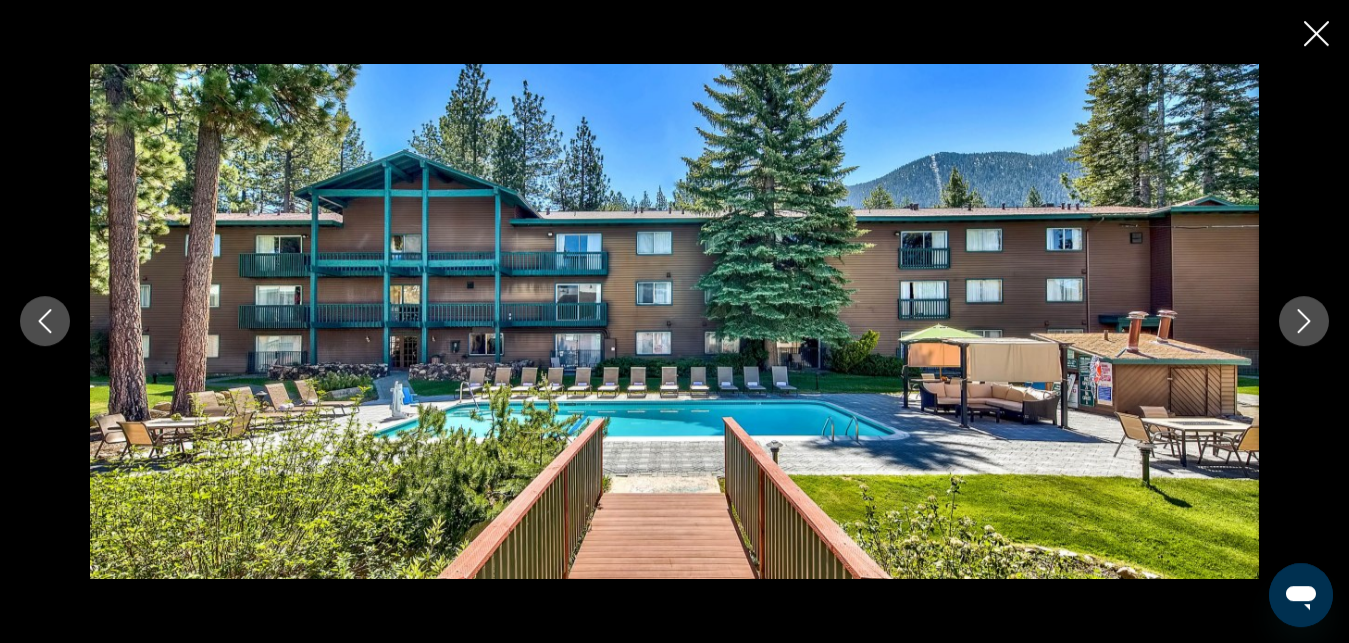 click 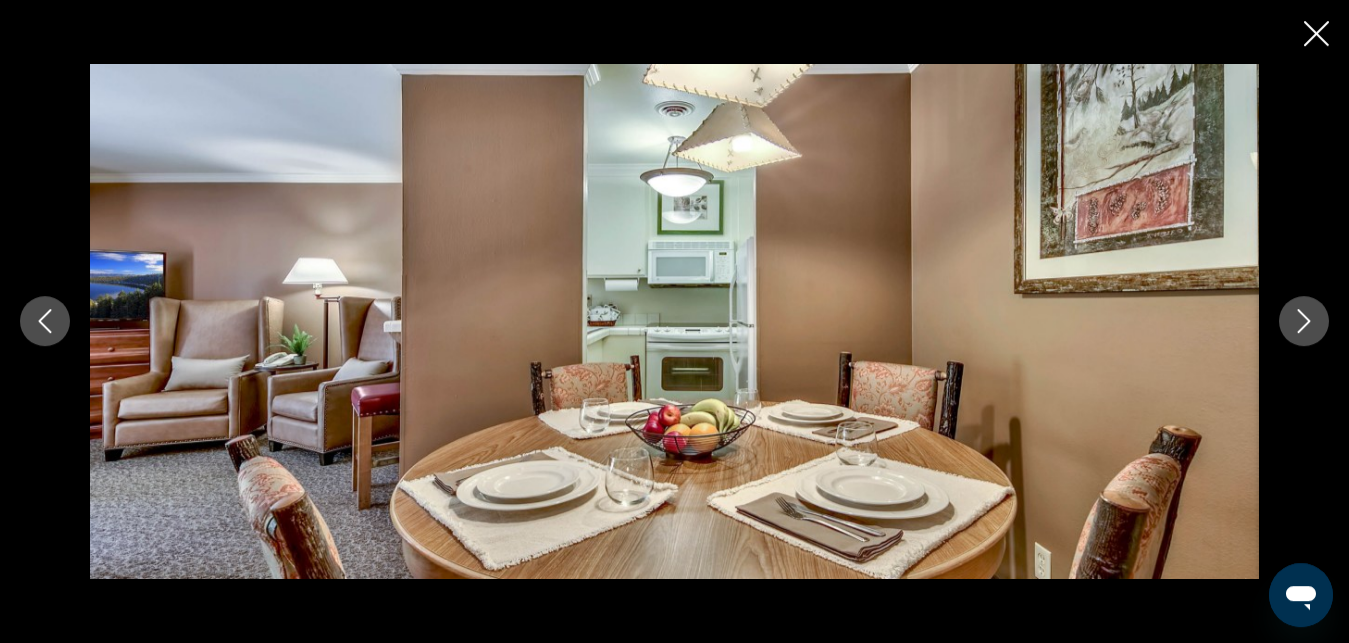 click 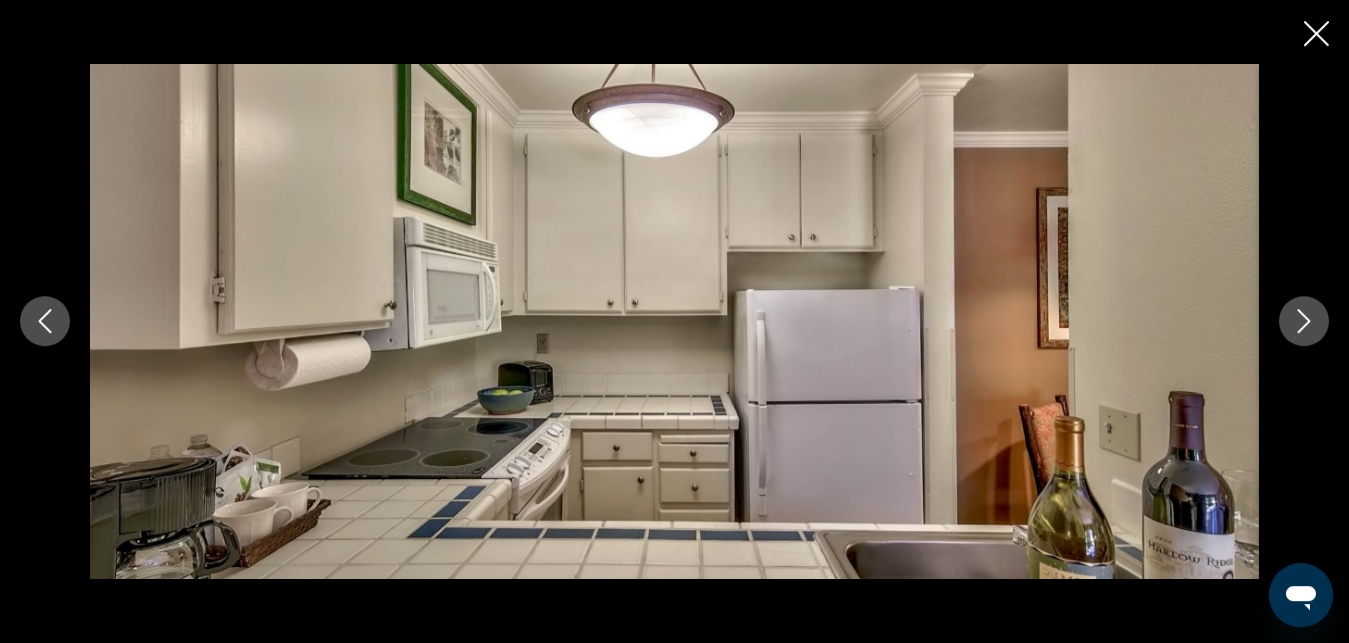 click 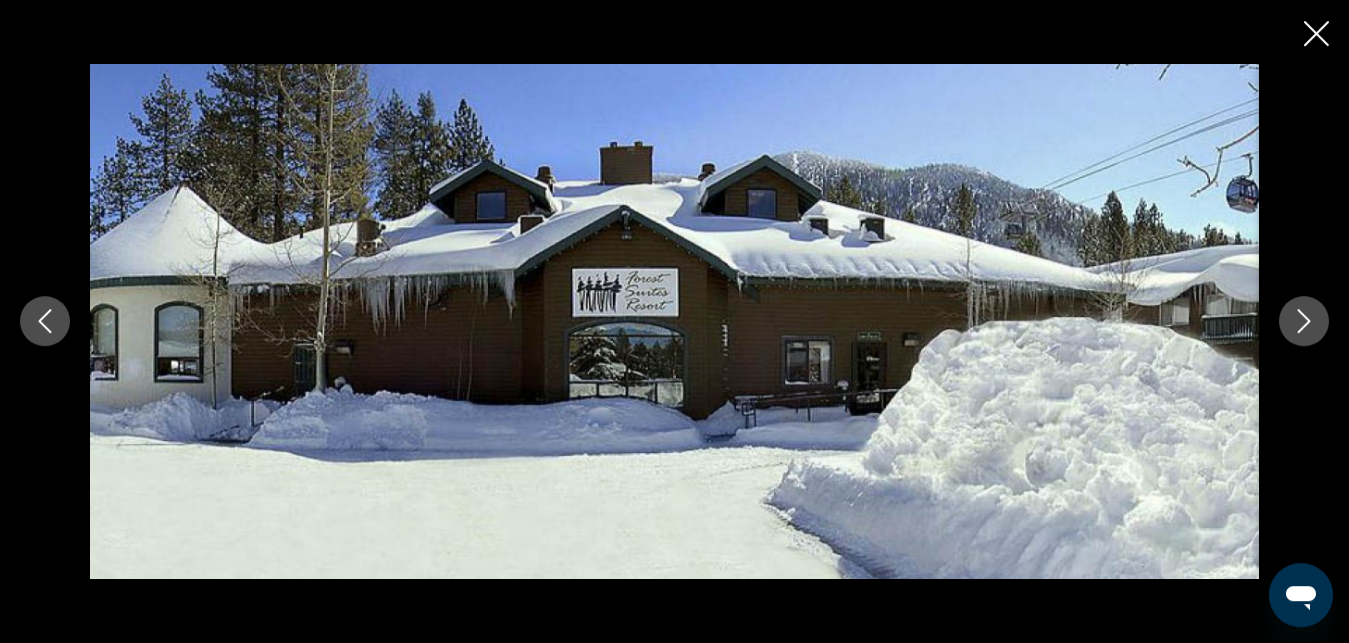 click 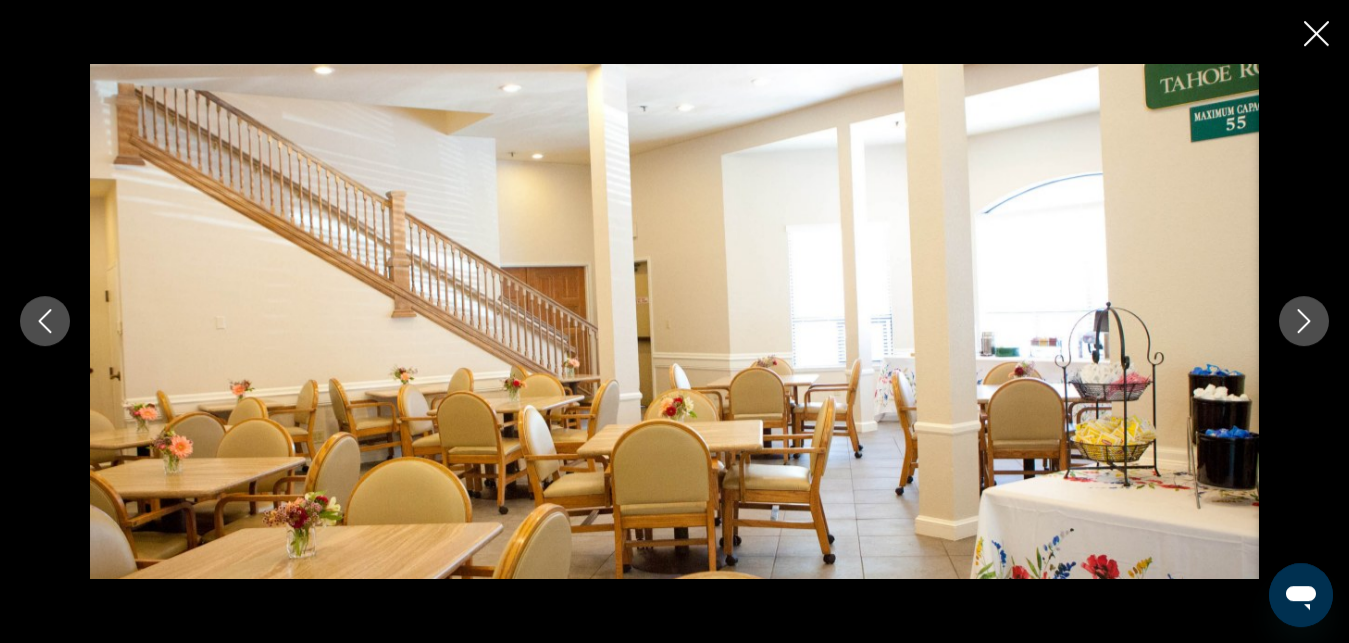 click 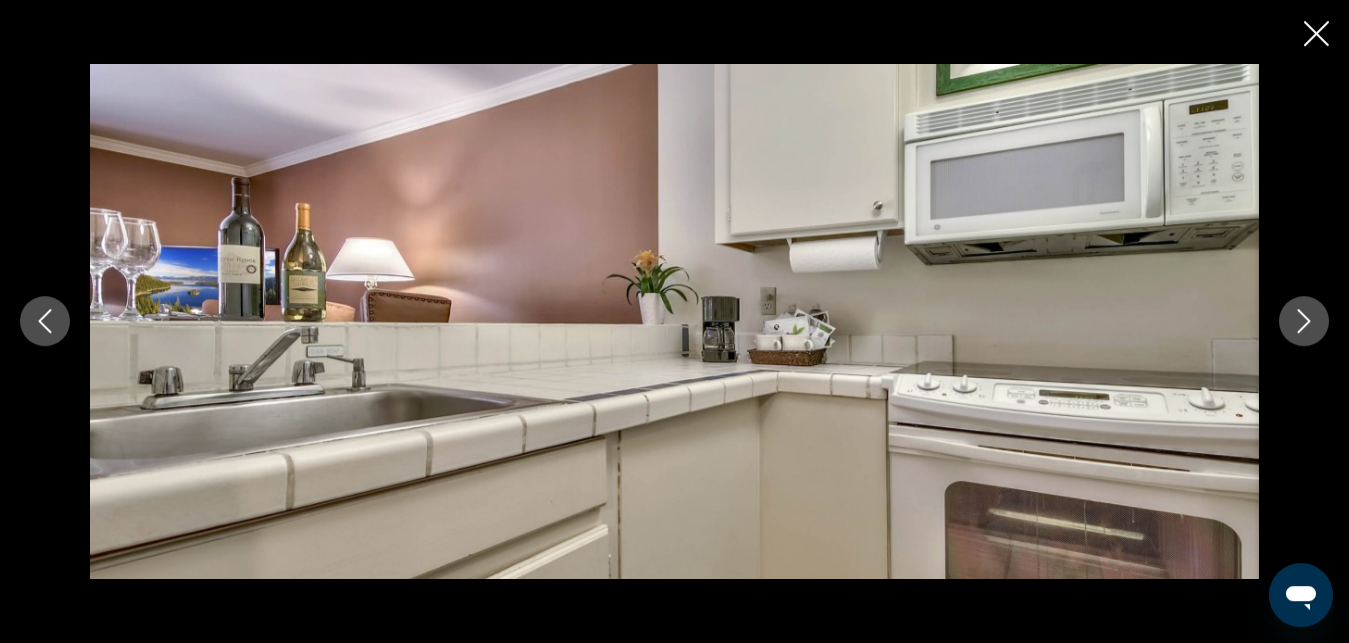 click 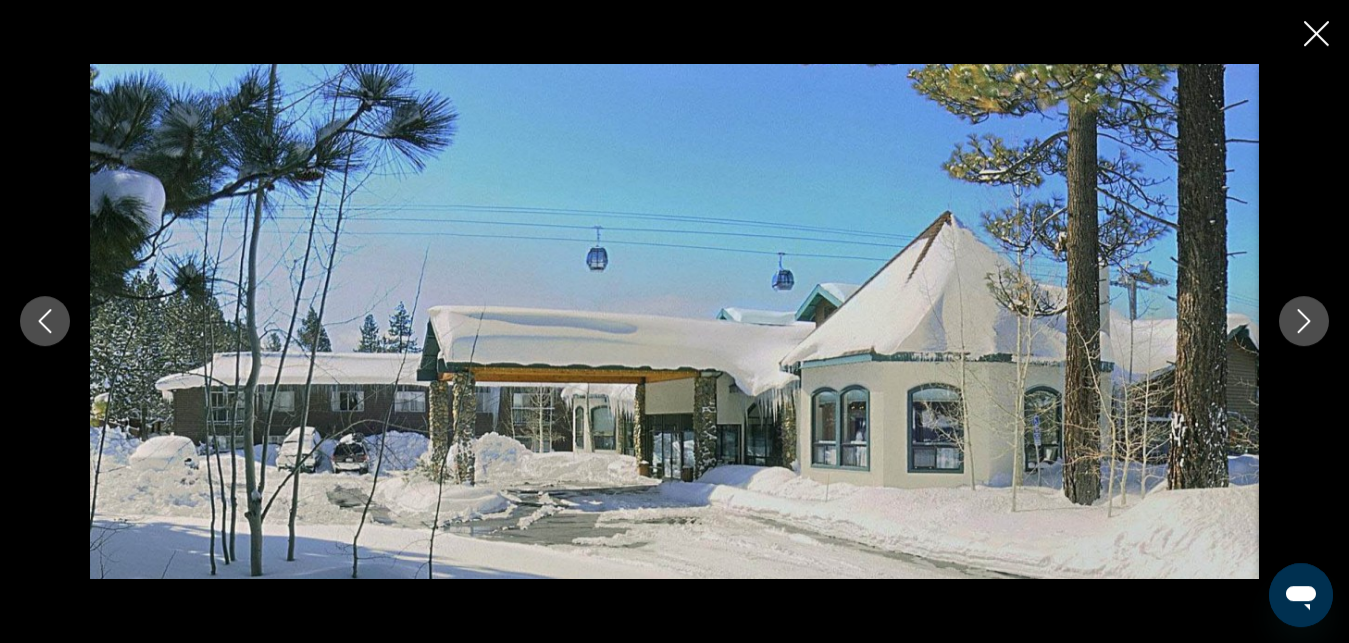 click 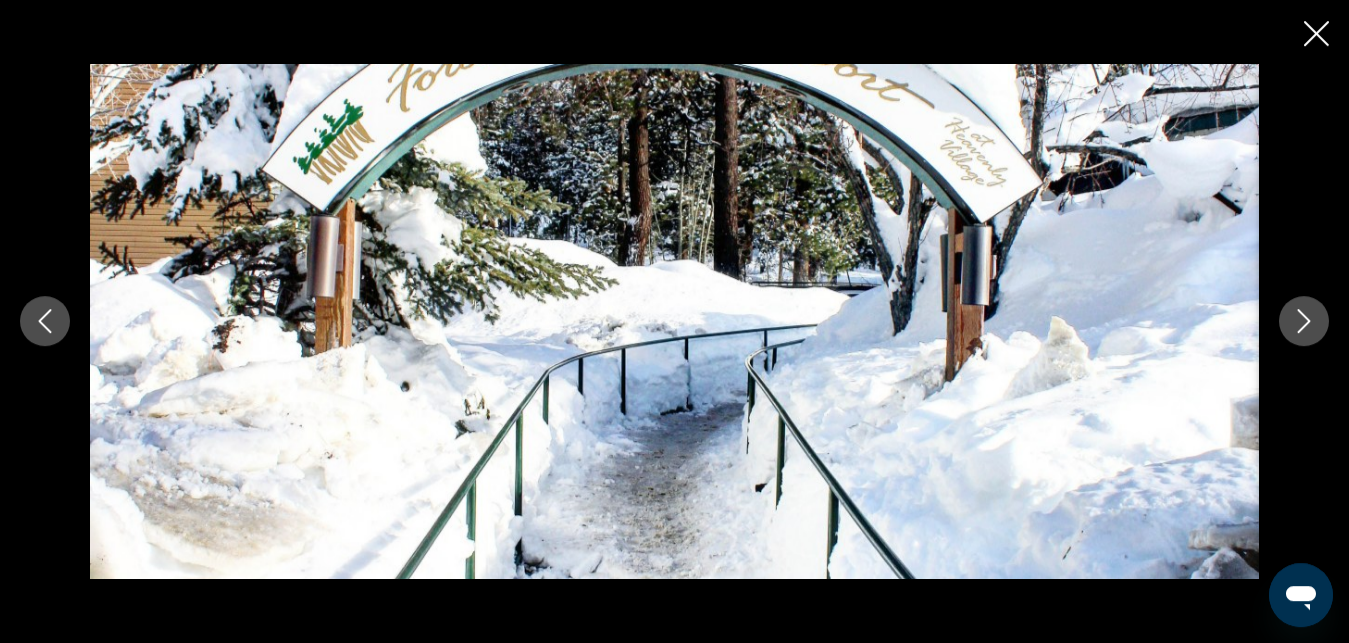 click 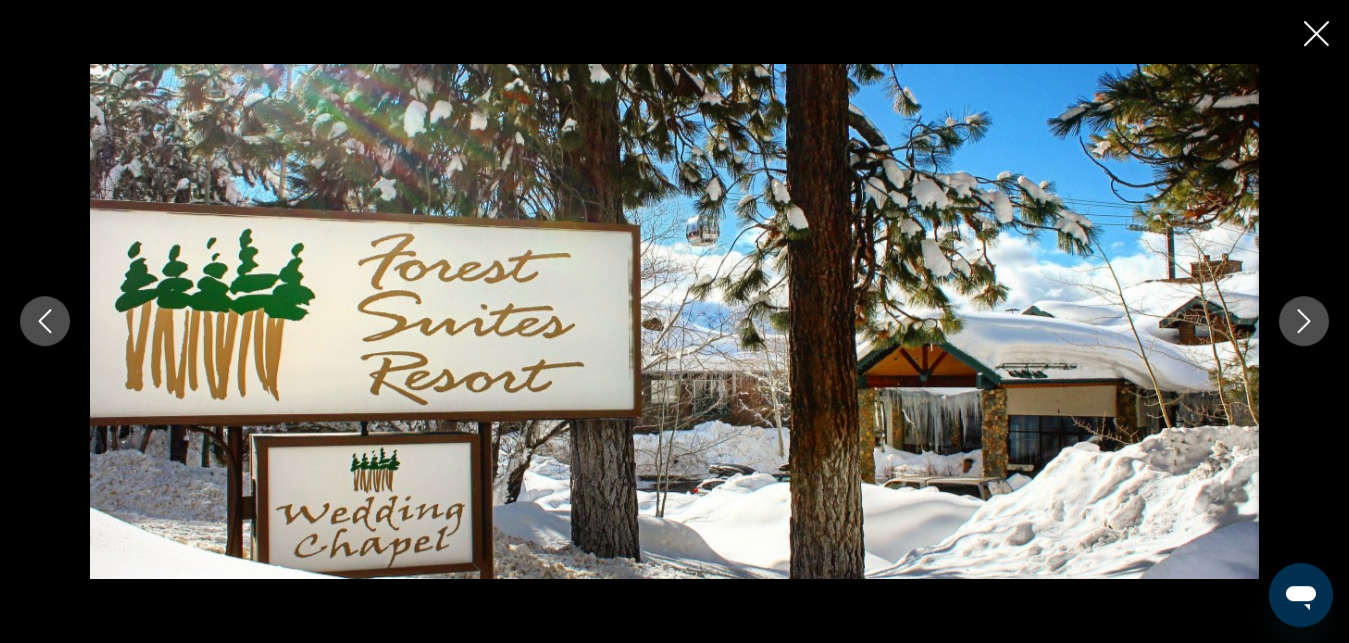 click 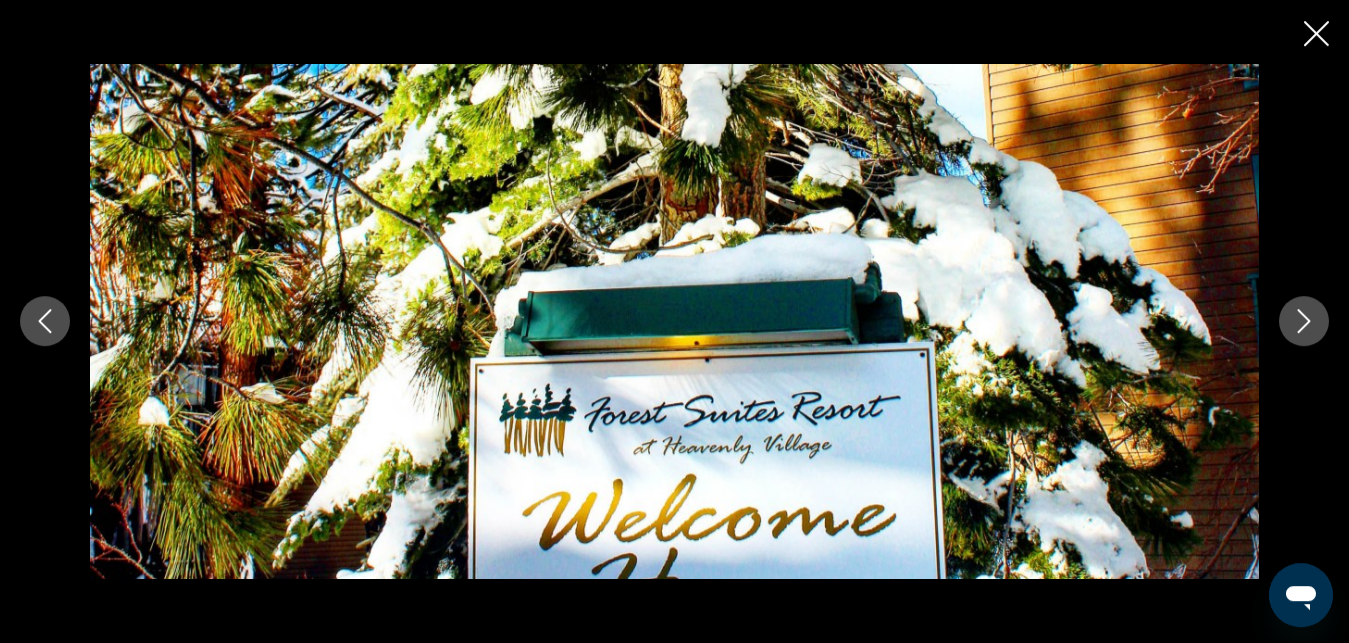 click 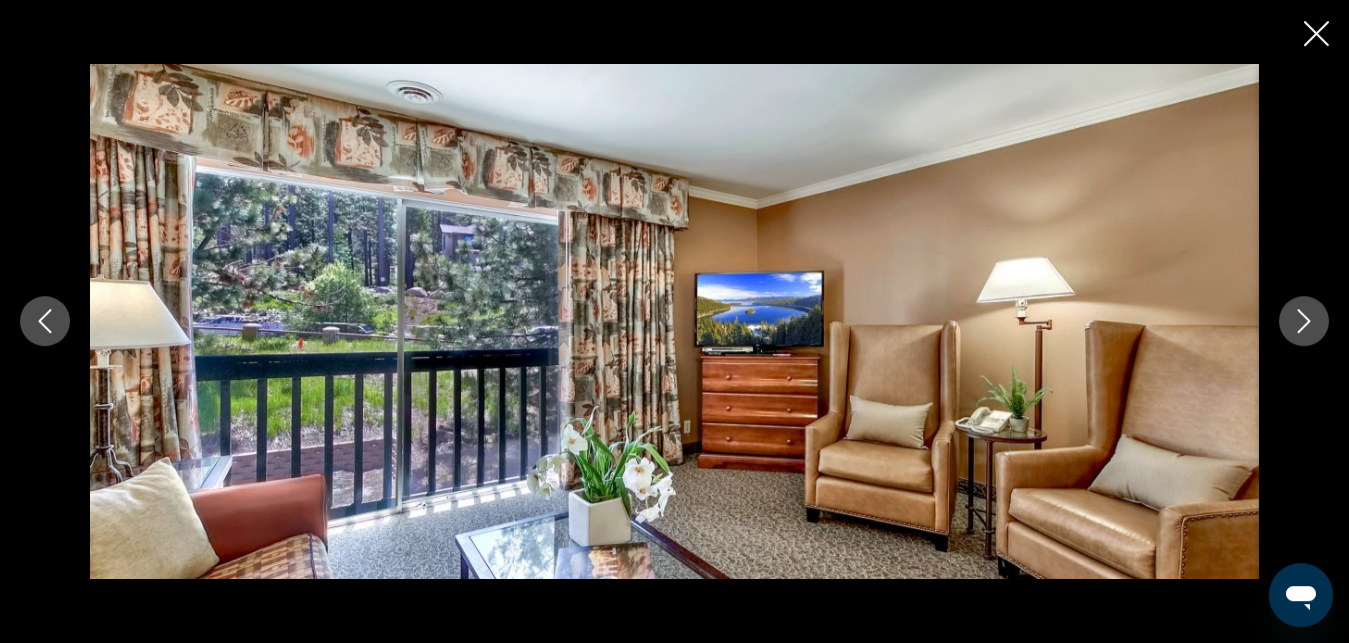 click 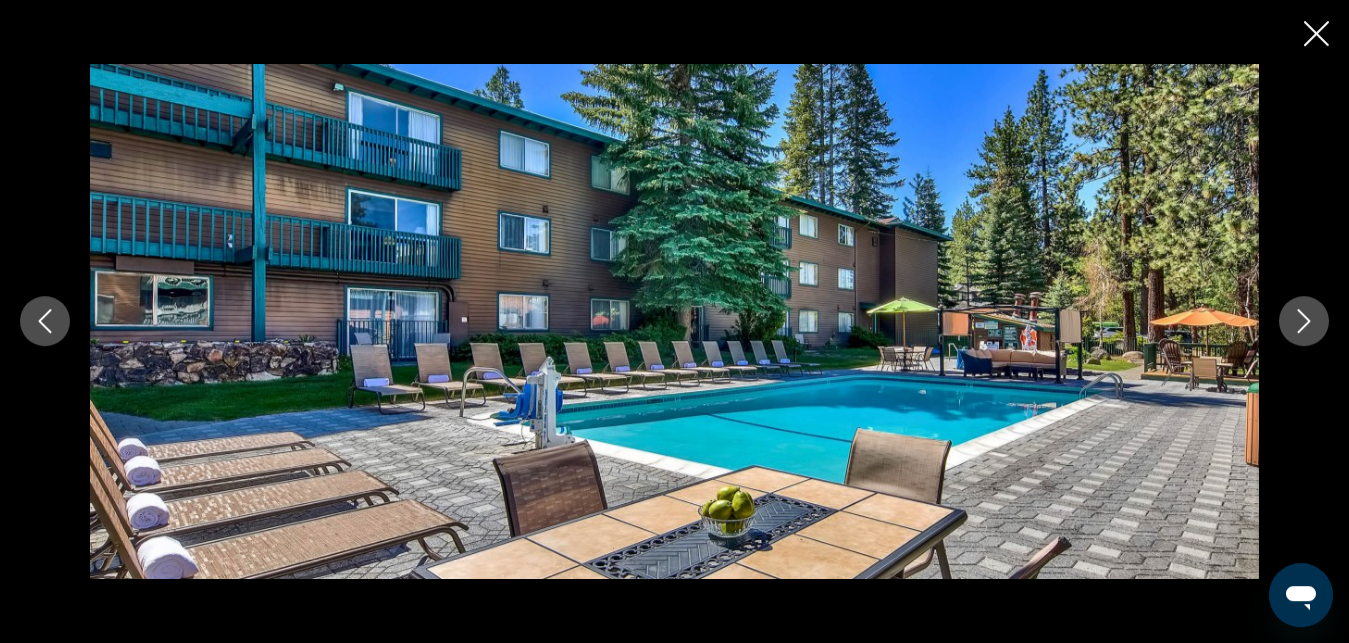 click 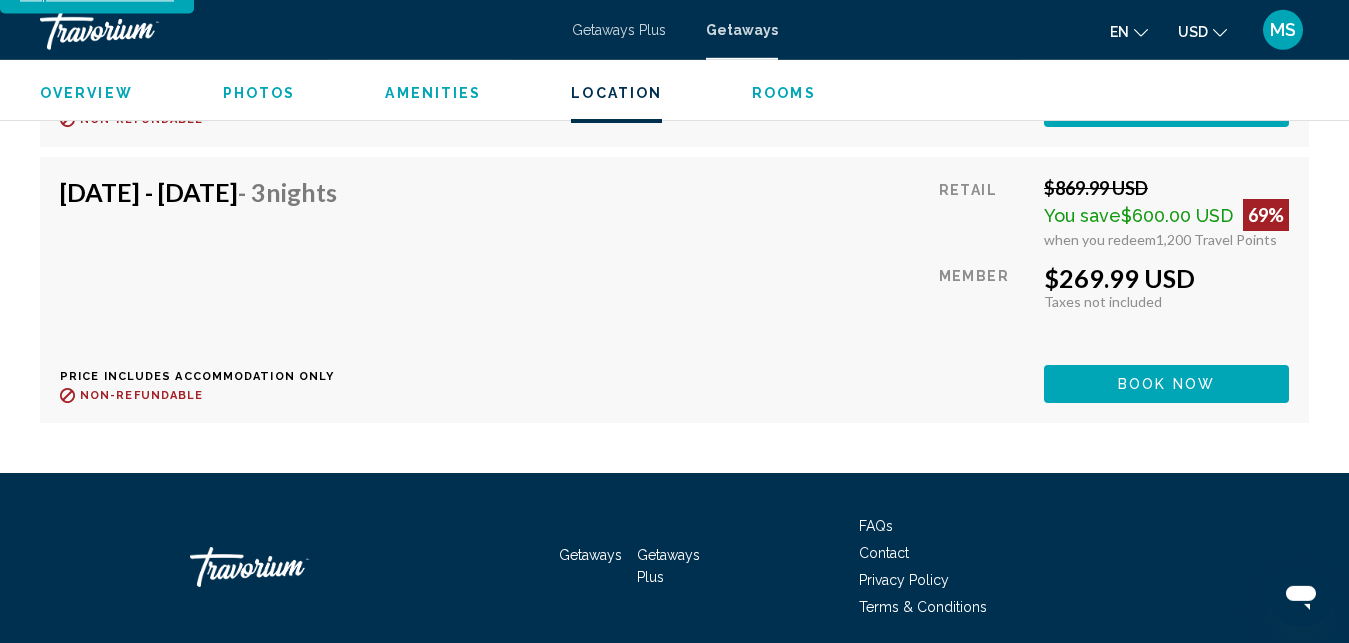 scroll, scrollTop: 10128, scrollLeft: 0, axis: vertical 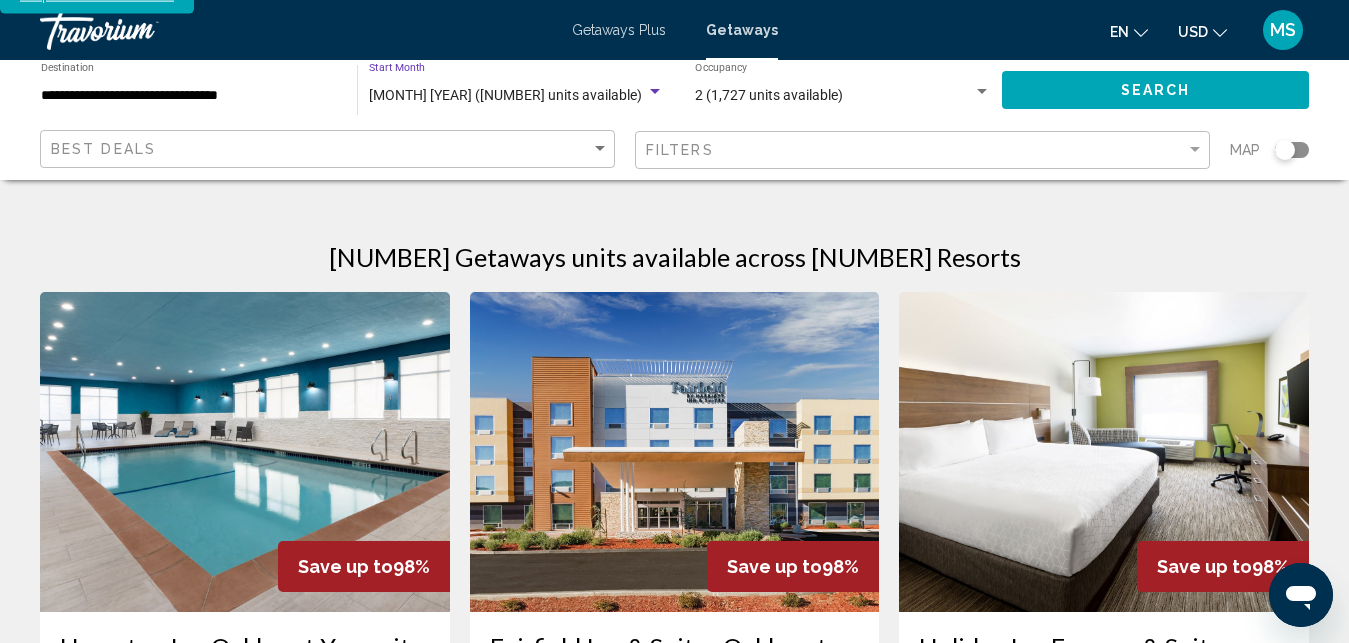 click at bounding box center [655, 92] 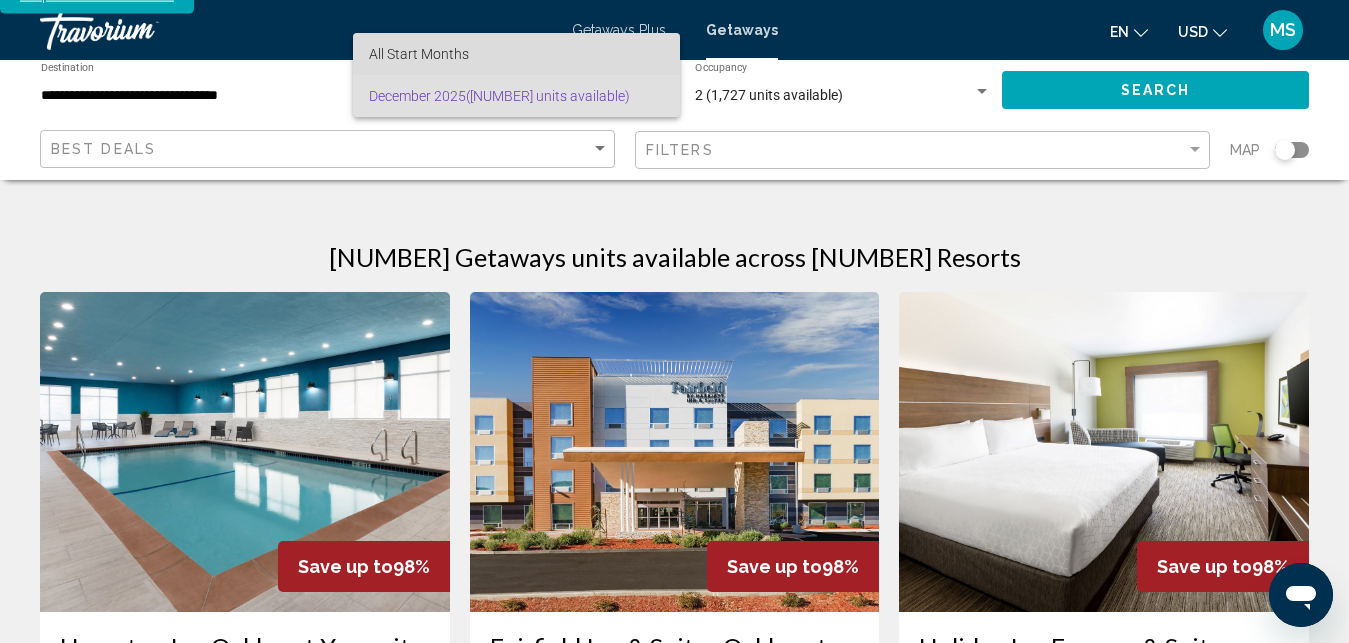 click on "All Start Months" at bounding box center [516, 54] 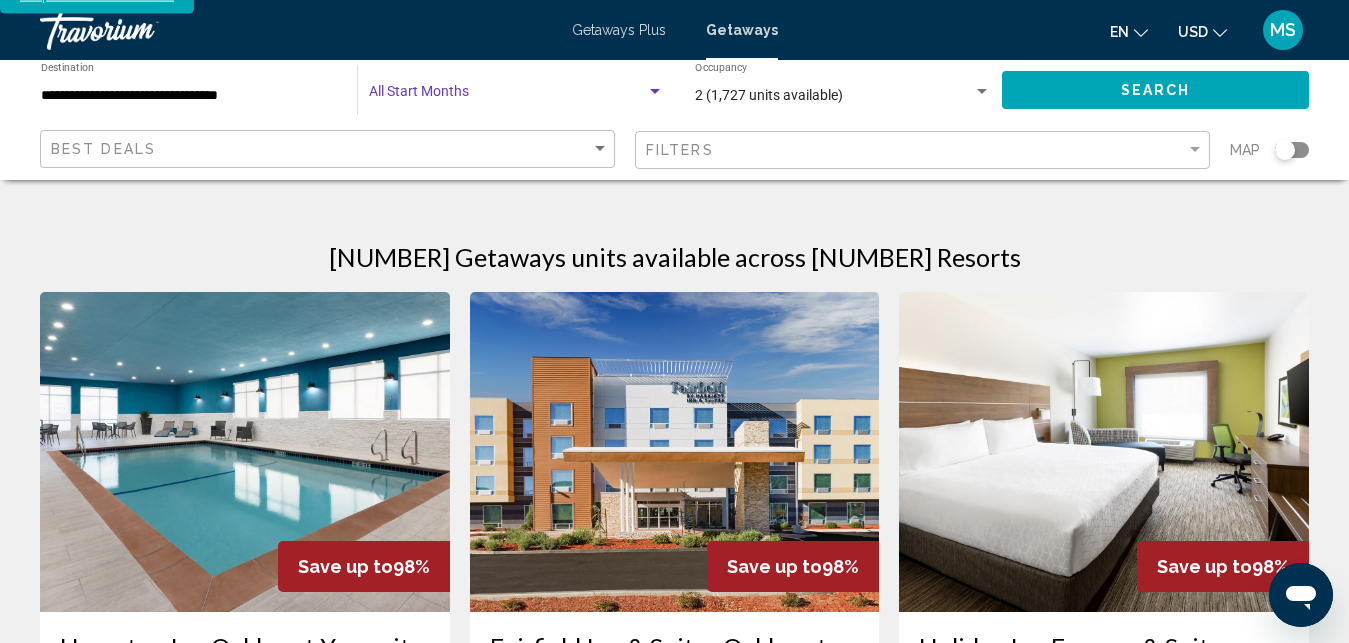 click on "Search" 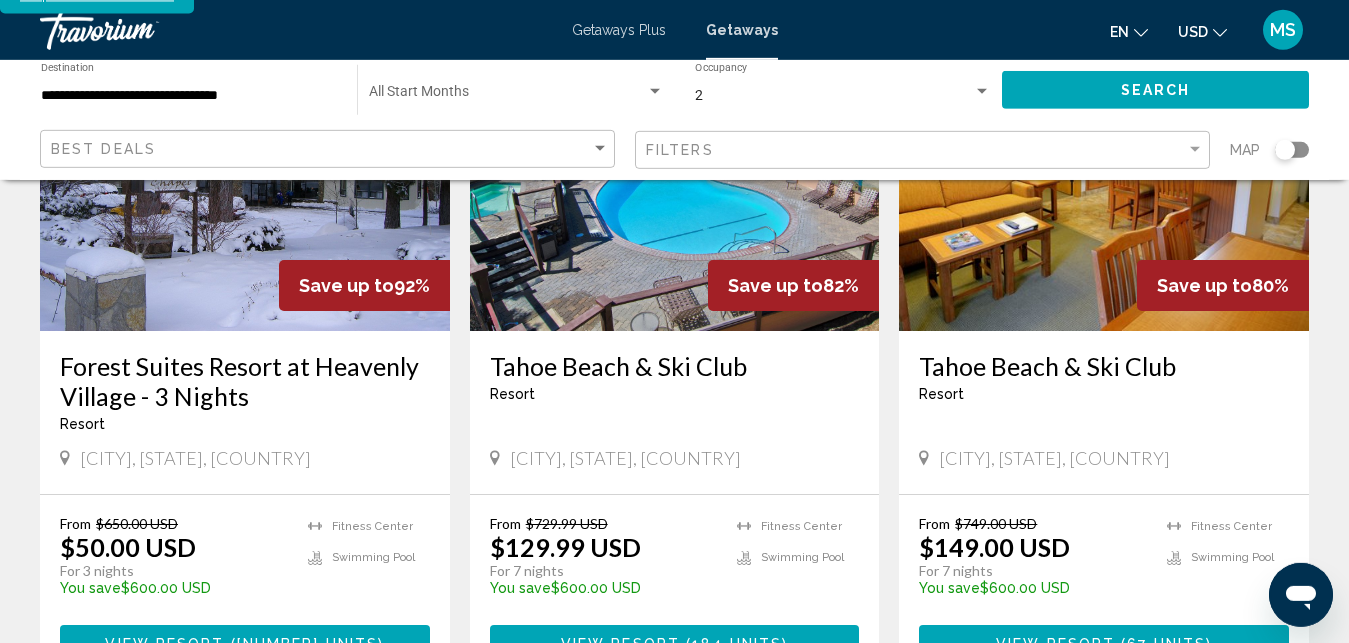 scroll, scrollTop: 970, scrollLeft: 0, axis: vertical 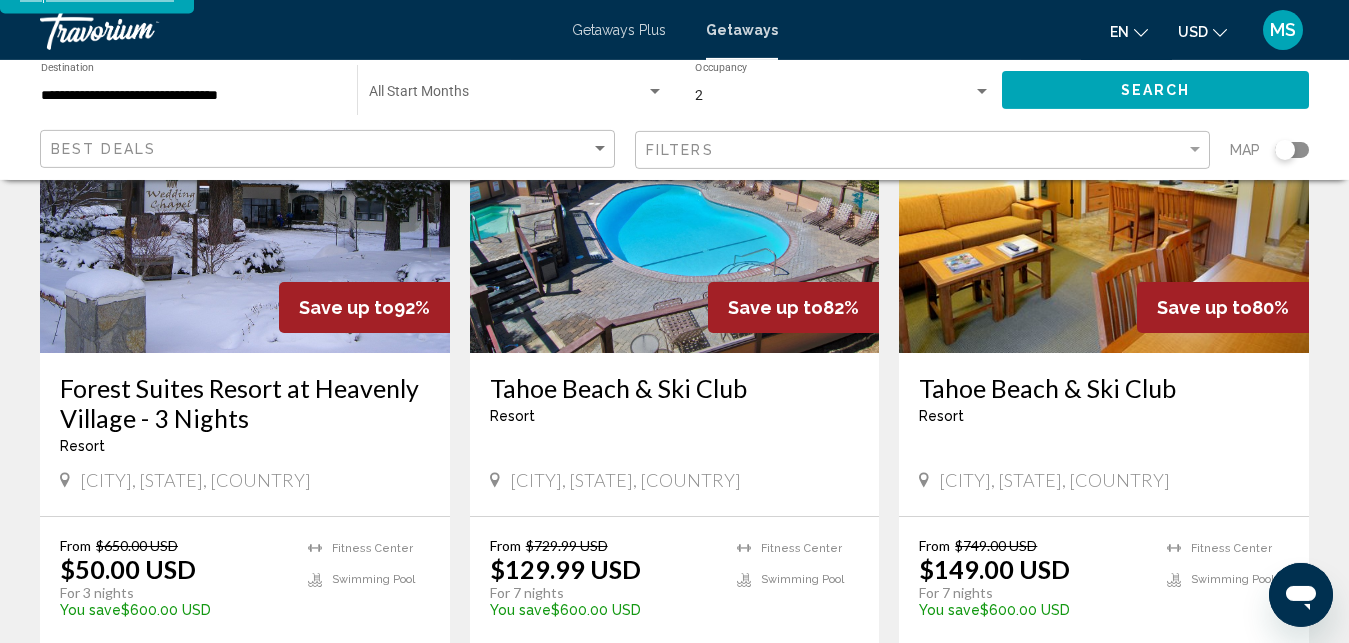 click at bounding box center [245, 193] 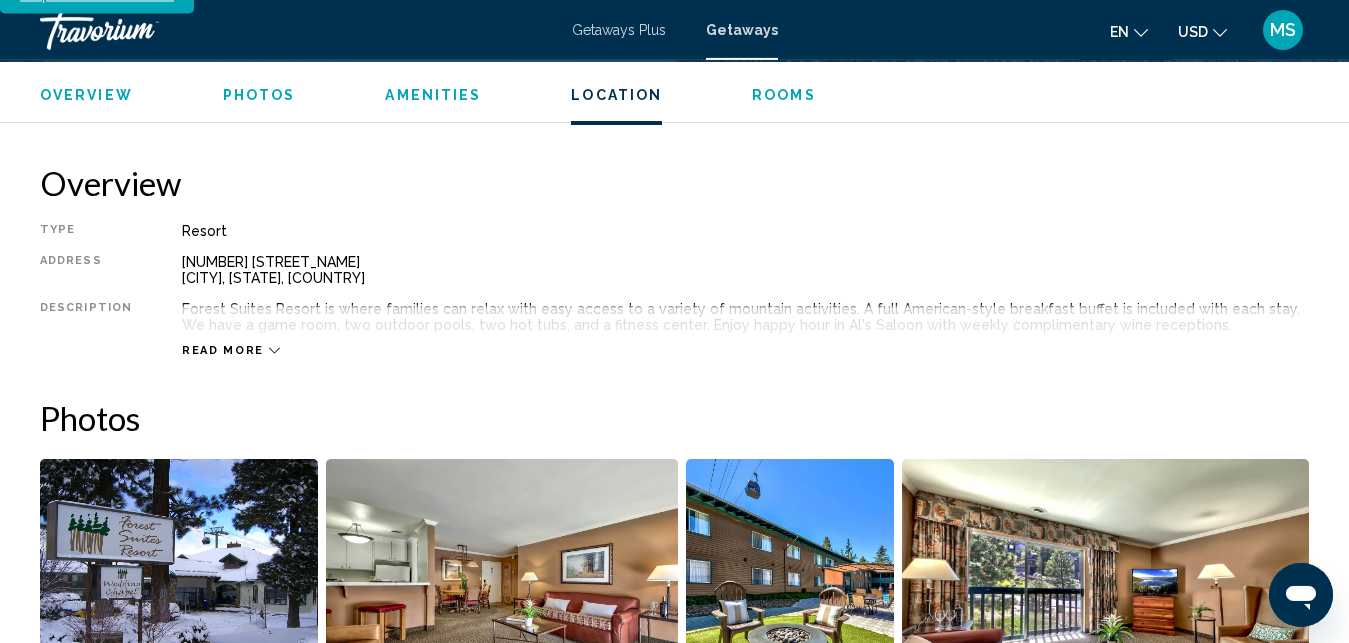 scroll, scrollTop: 3157, scrollLeft: 0, axis: vertical 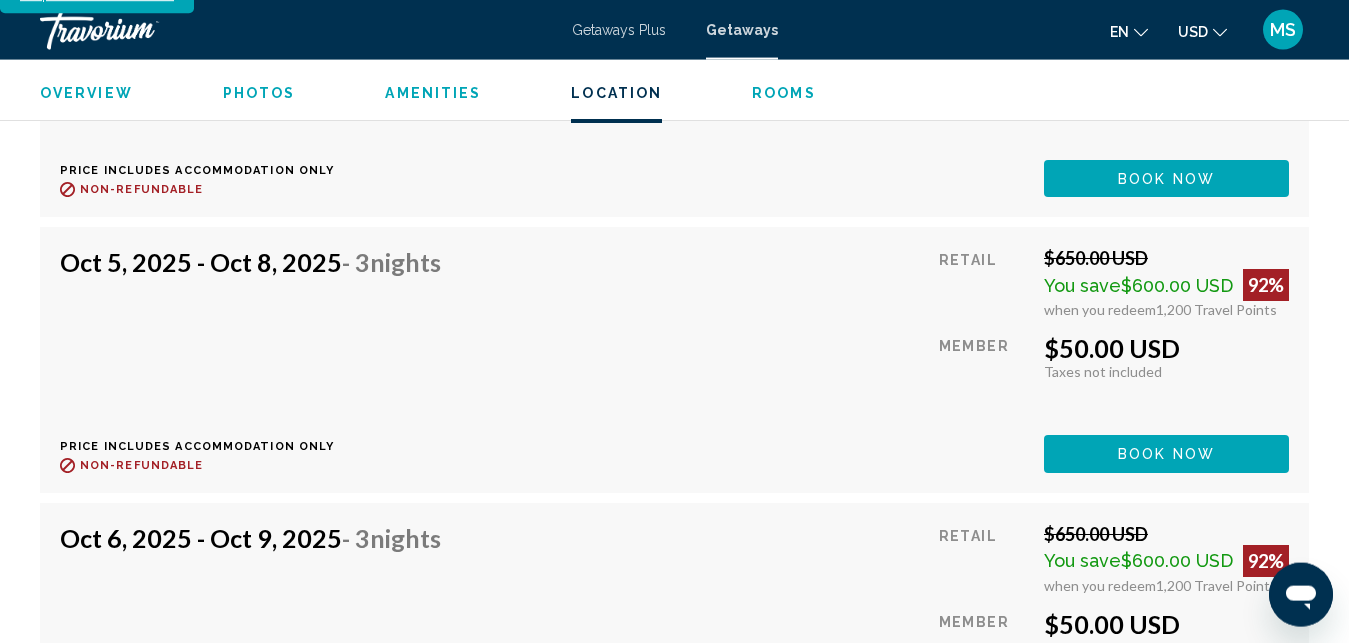 type 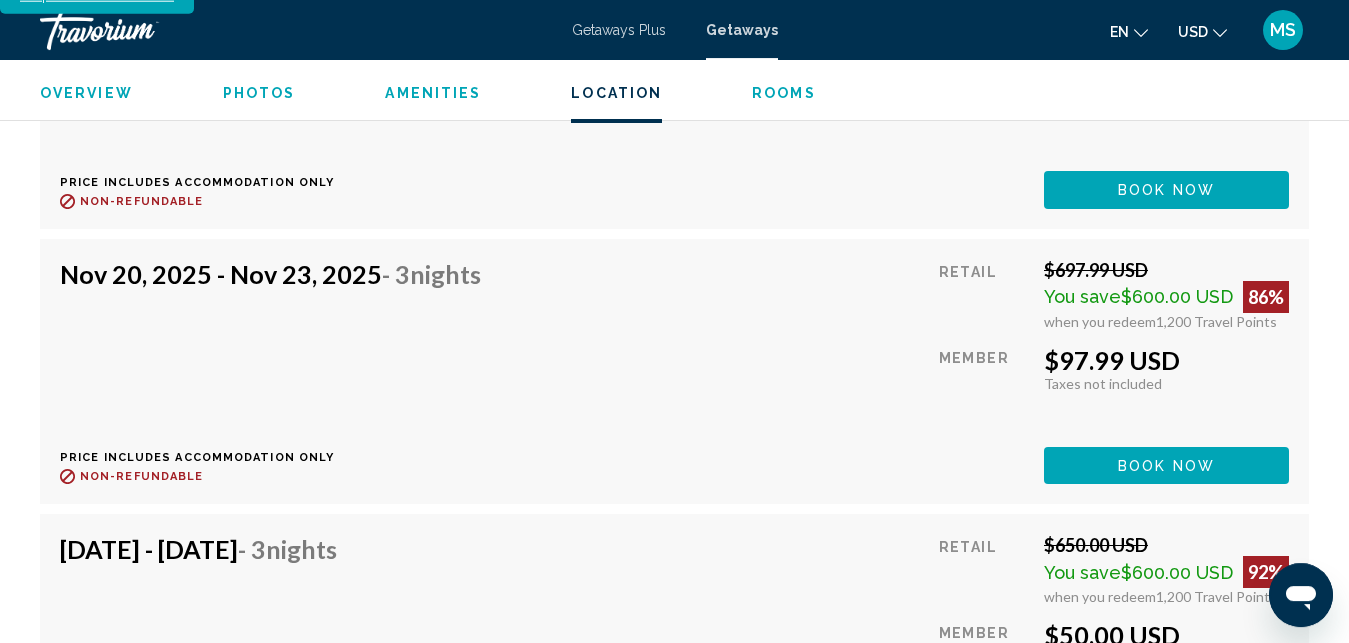 scroll, scrollTop: 21222, scrollLeft: 0, axis: vertical 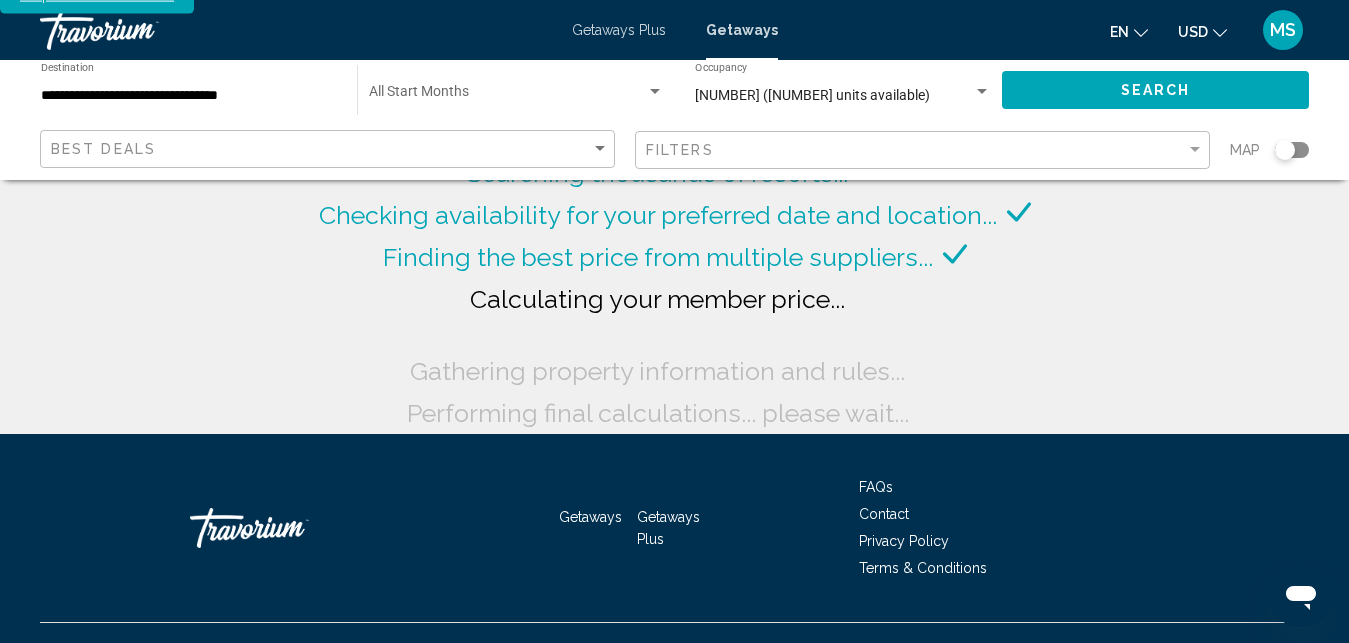 click at bounding box center [507, 96] 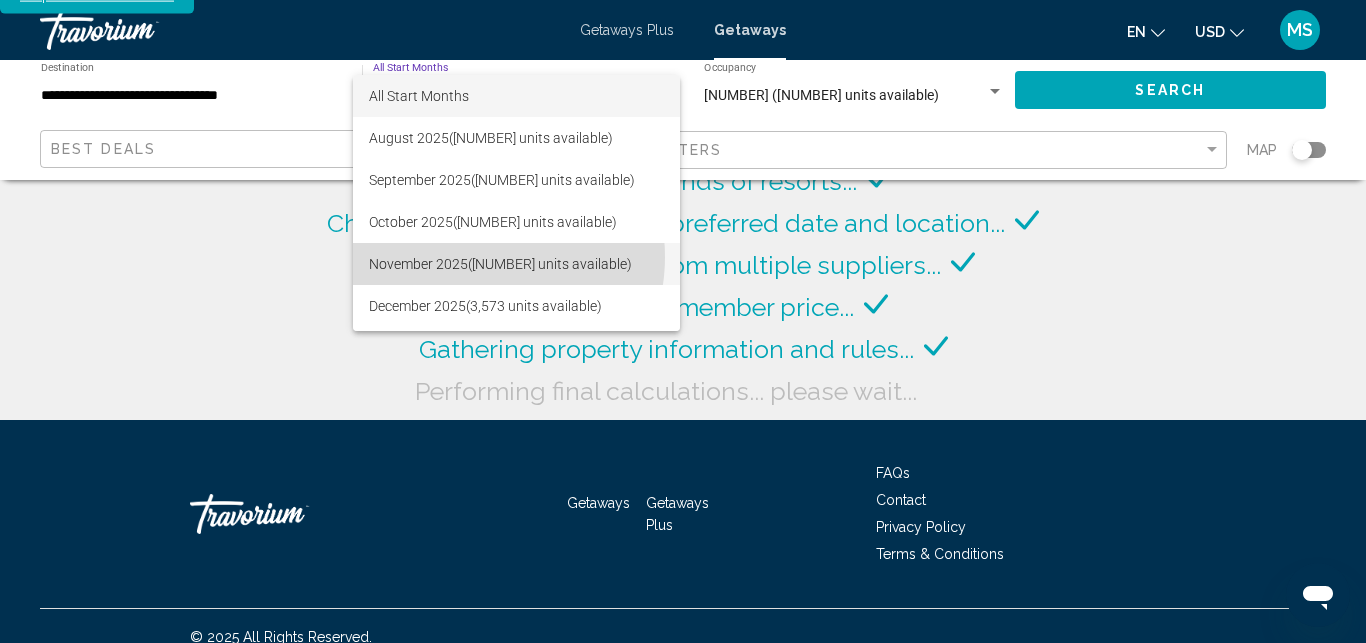 click on "[MONTH] [YEAR]  ([NUMBER] units available)" at bounding box center (516, 264) 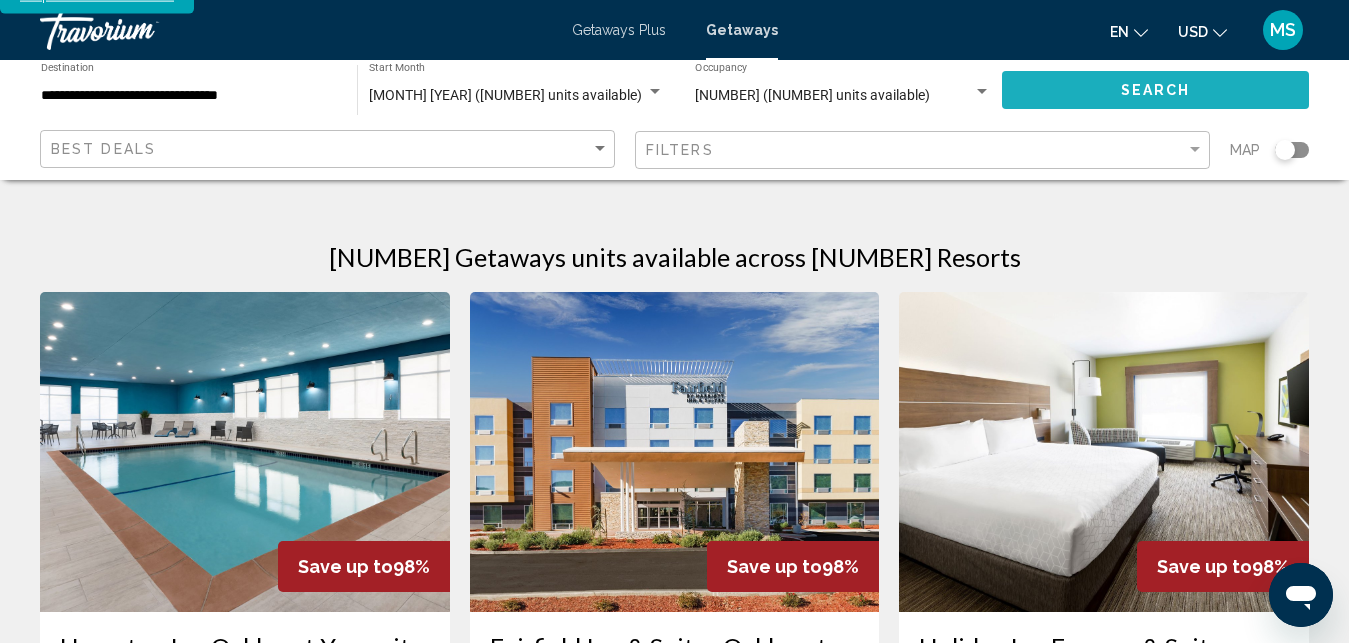 click on "Search" 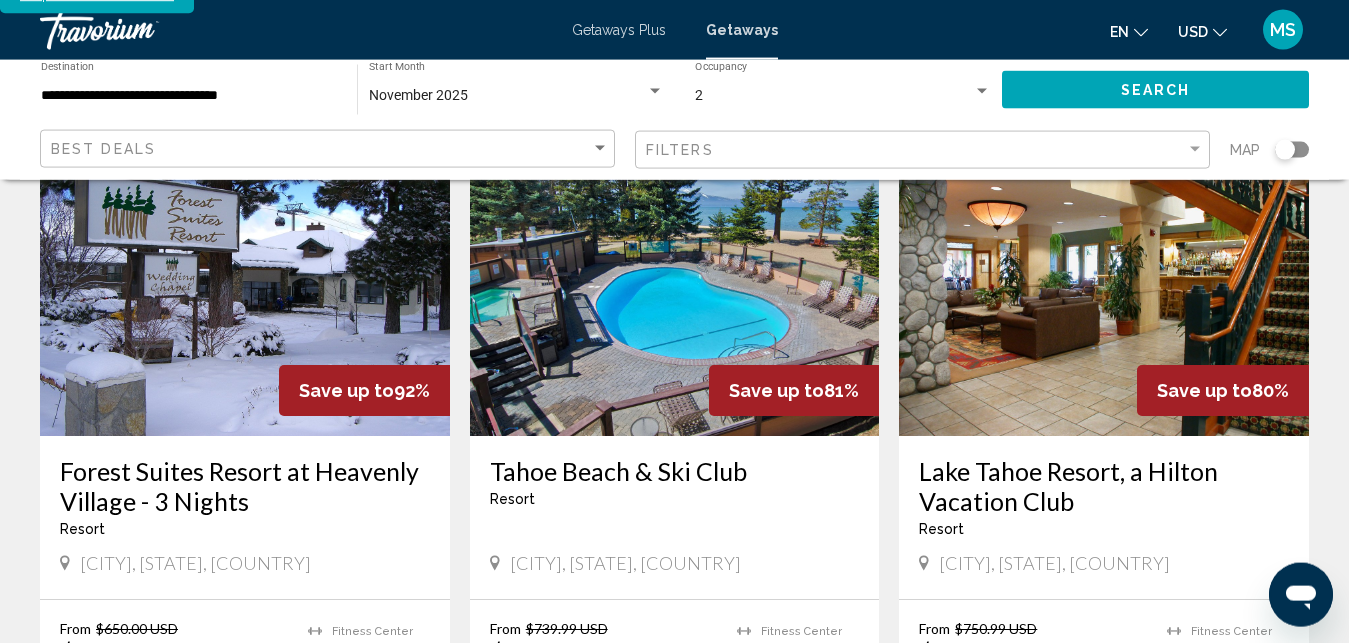 scroll, scrollTop: 965, scrollLeft: 0, axis: vertical 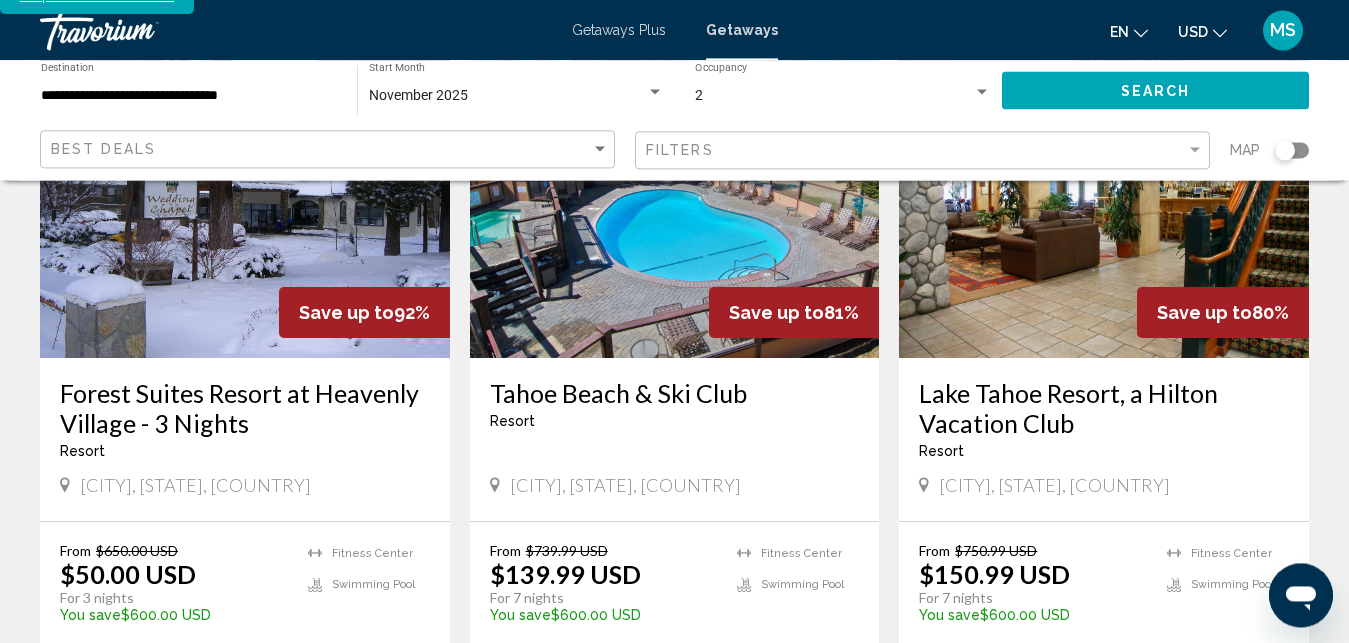 click at bounding box center (1104, 198) 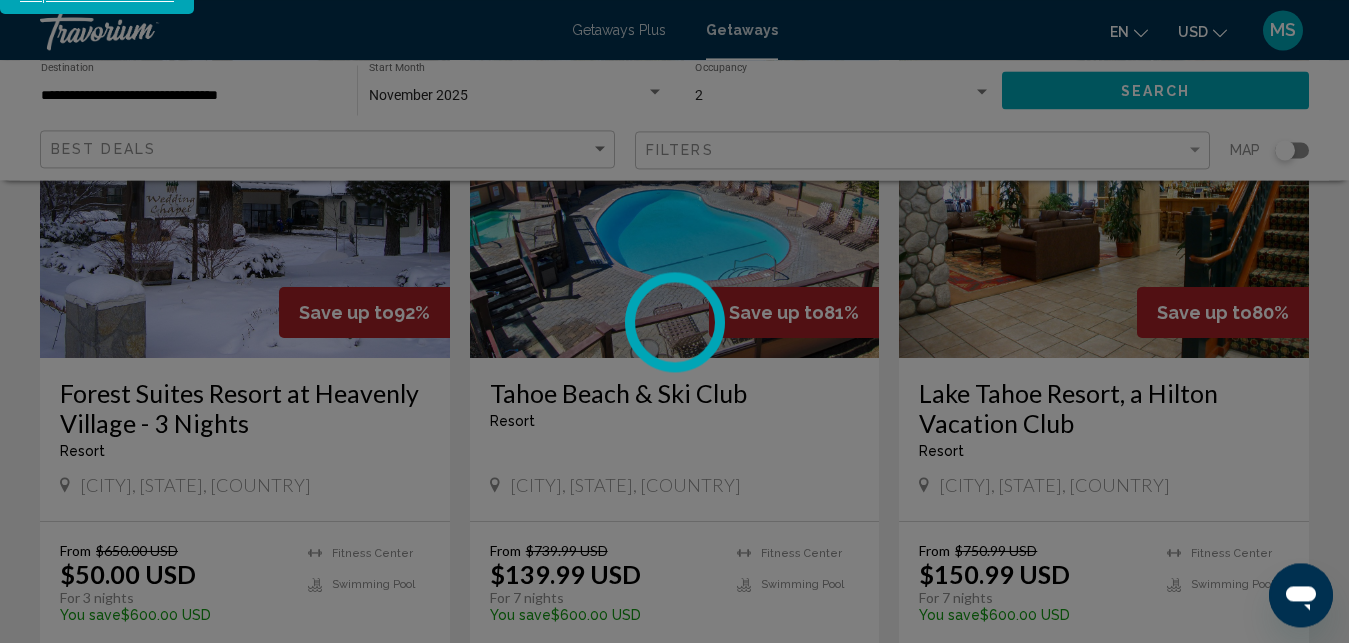 scroll, scrollTop: 3533, scrollLeft: 0, axis: vertical 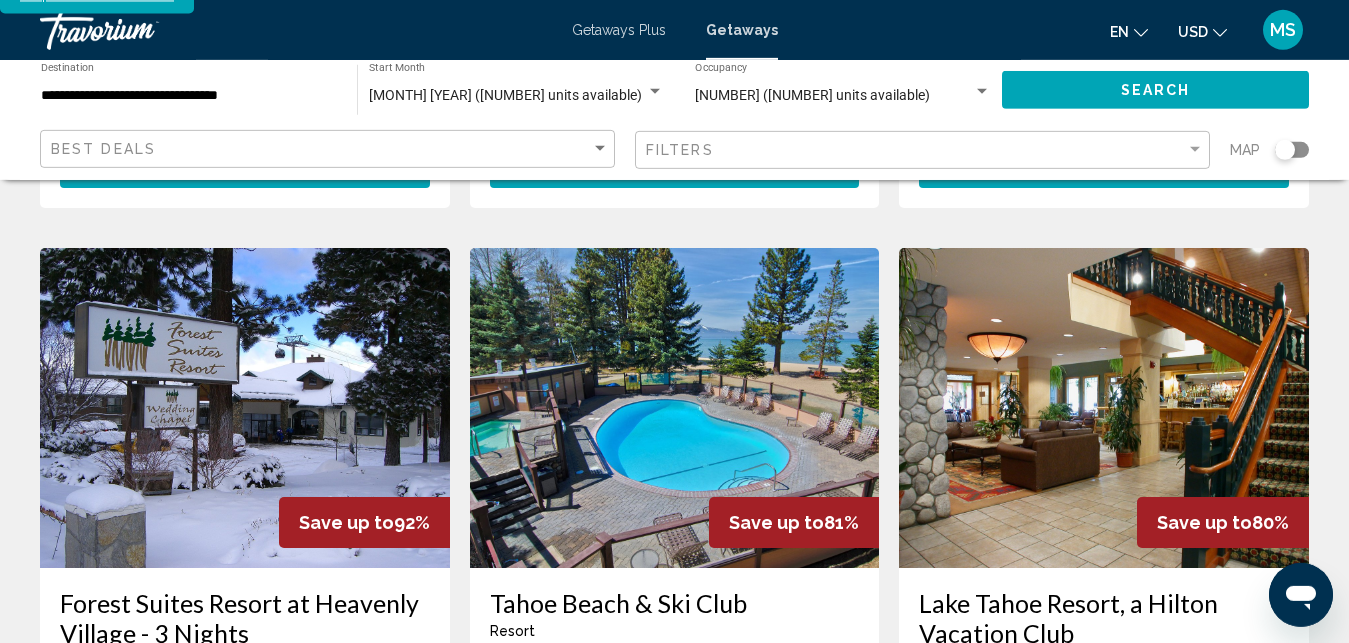 click at bounding box center (675, 408) 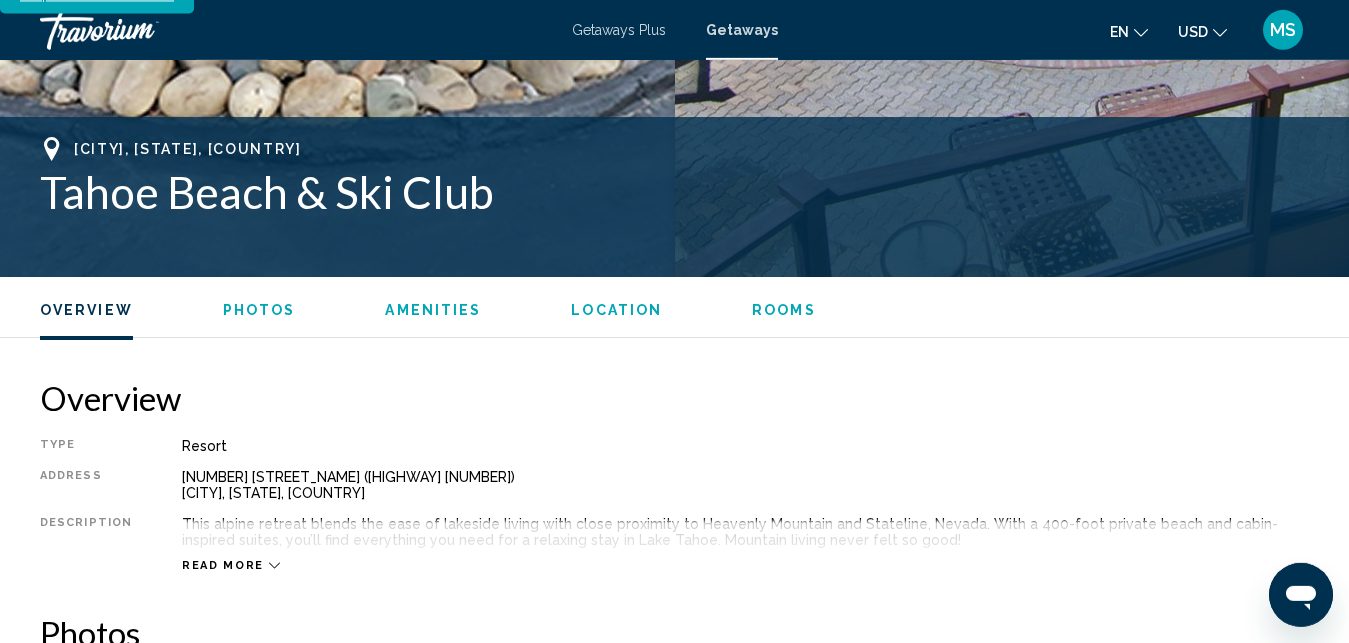 scroll, scrollTop: 3420, scrollLeft: 0, axis: vertical 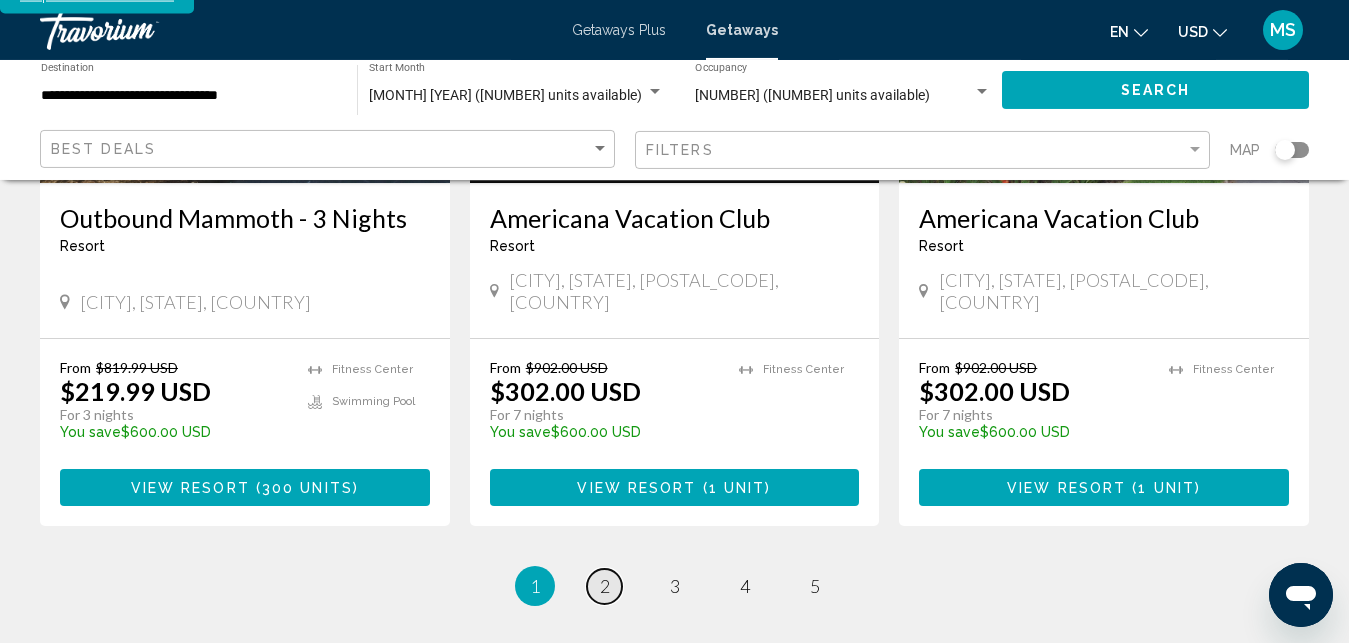 click on "2" at bounding box center [605, 586] 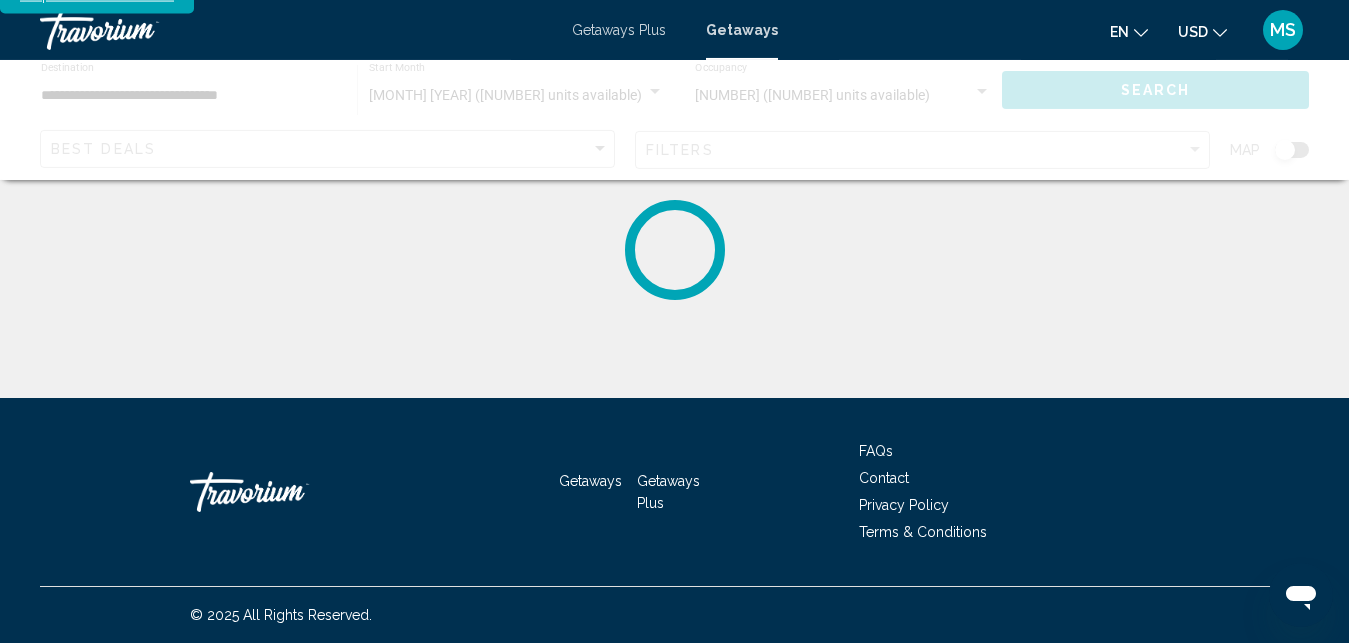 scroll, scrollTop: 0, scrollLeft: 0, axis: both 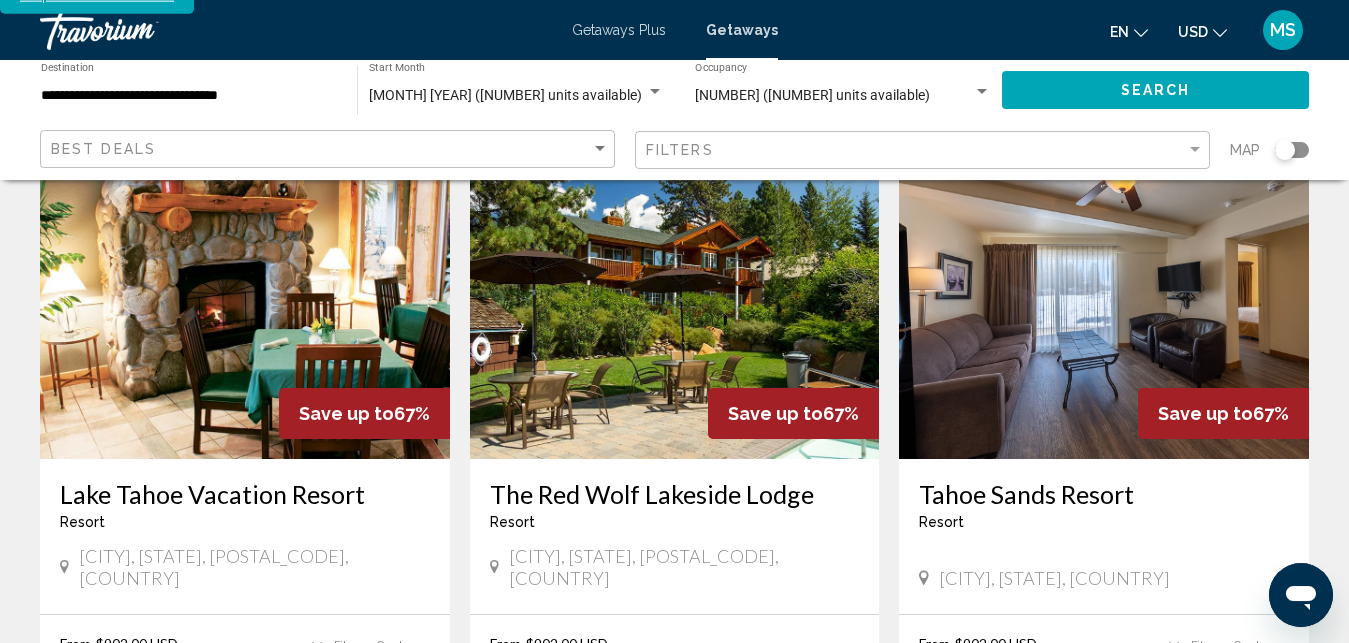 click at bounding box center [675, 299] 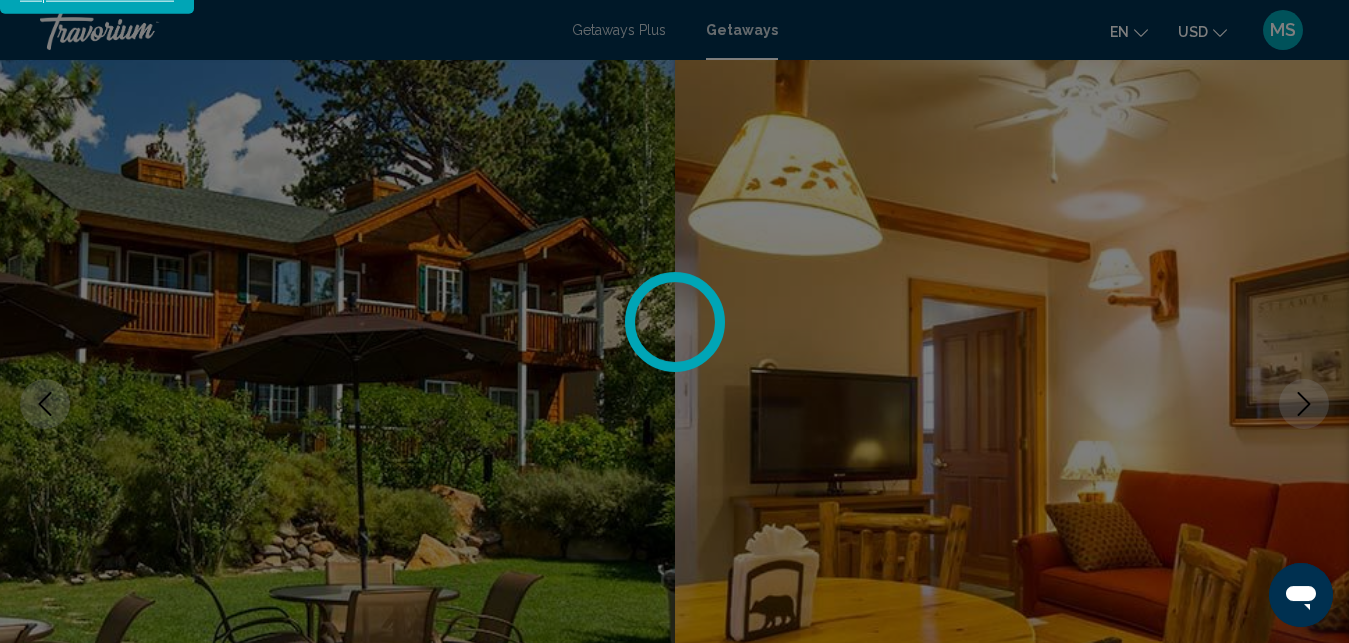 scroll, scrollTop: 3349, scrollLeft: 0, axis: vertical 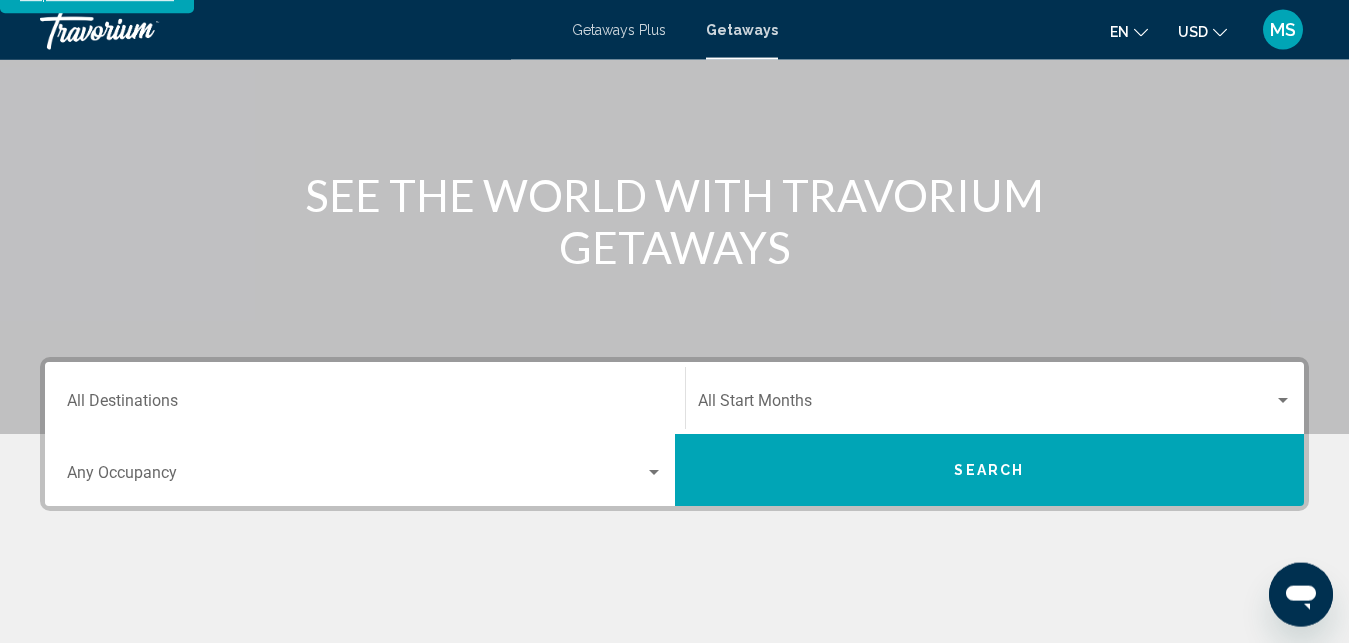 click on "Destination All Destinations" at bounding box center [365, 398] 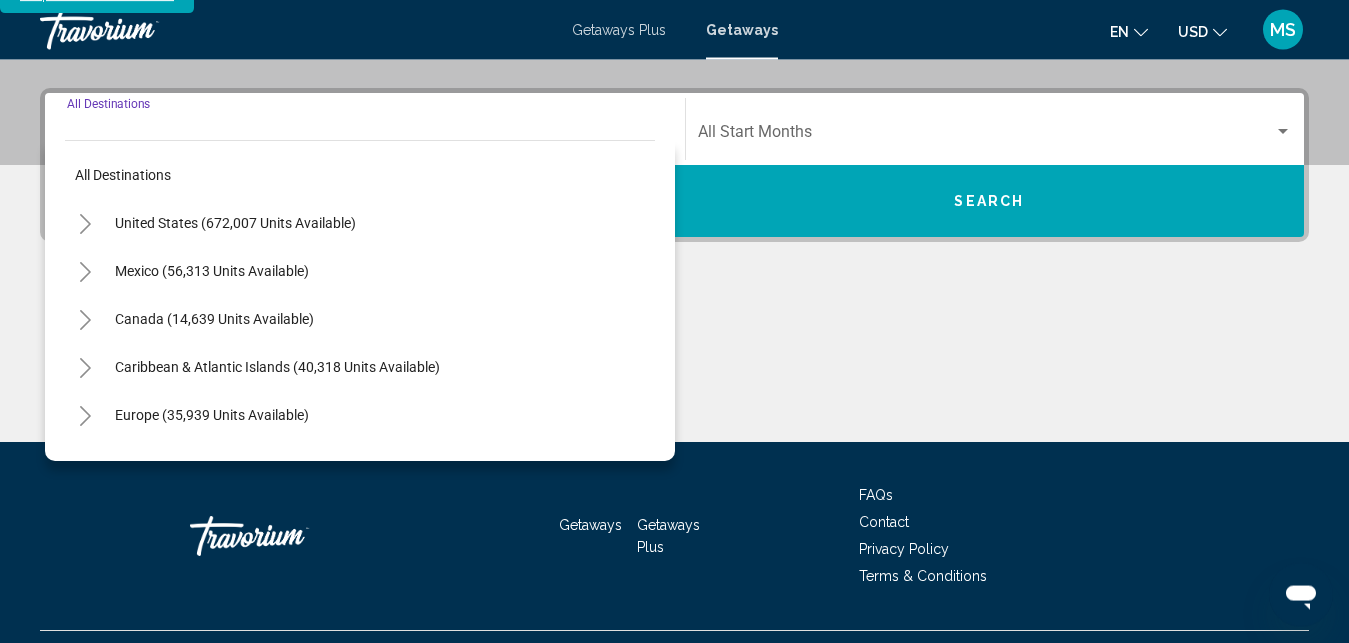 scroll, scrollTop: 458, scrollLeft: 0, axis: vertical 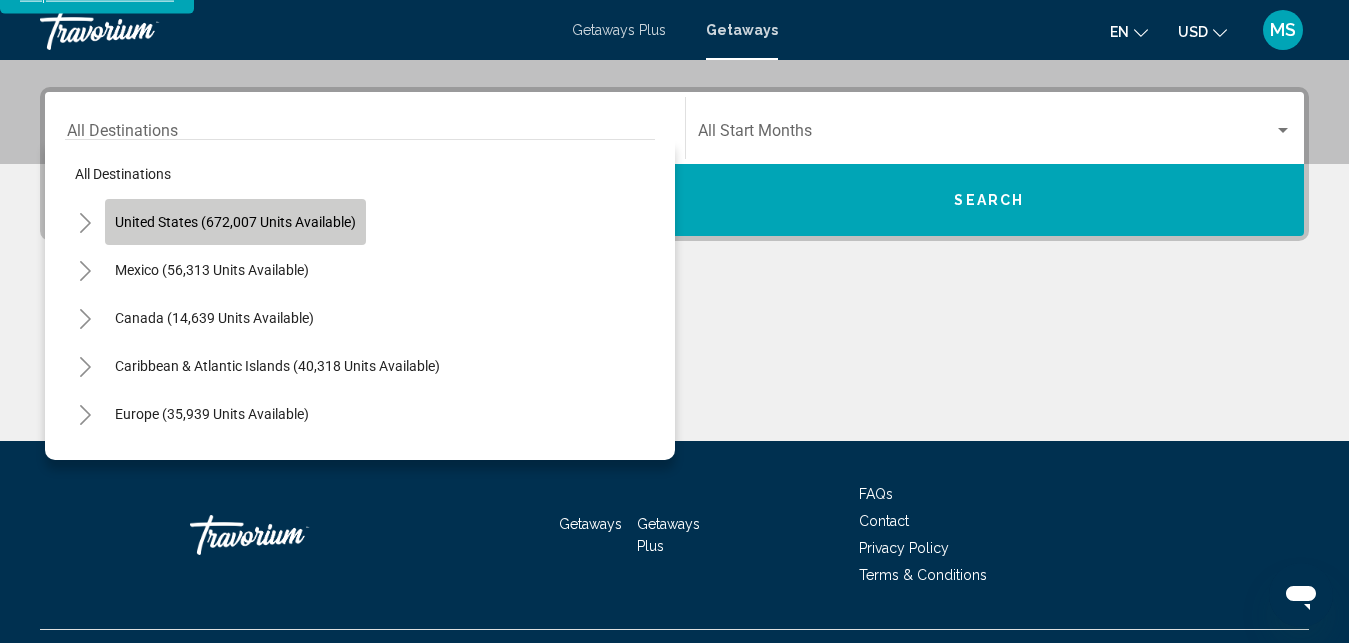 click on "United States (672,007 units available)" 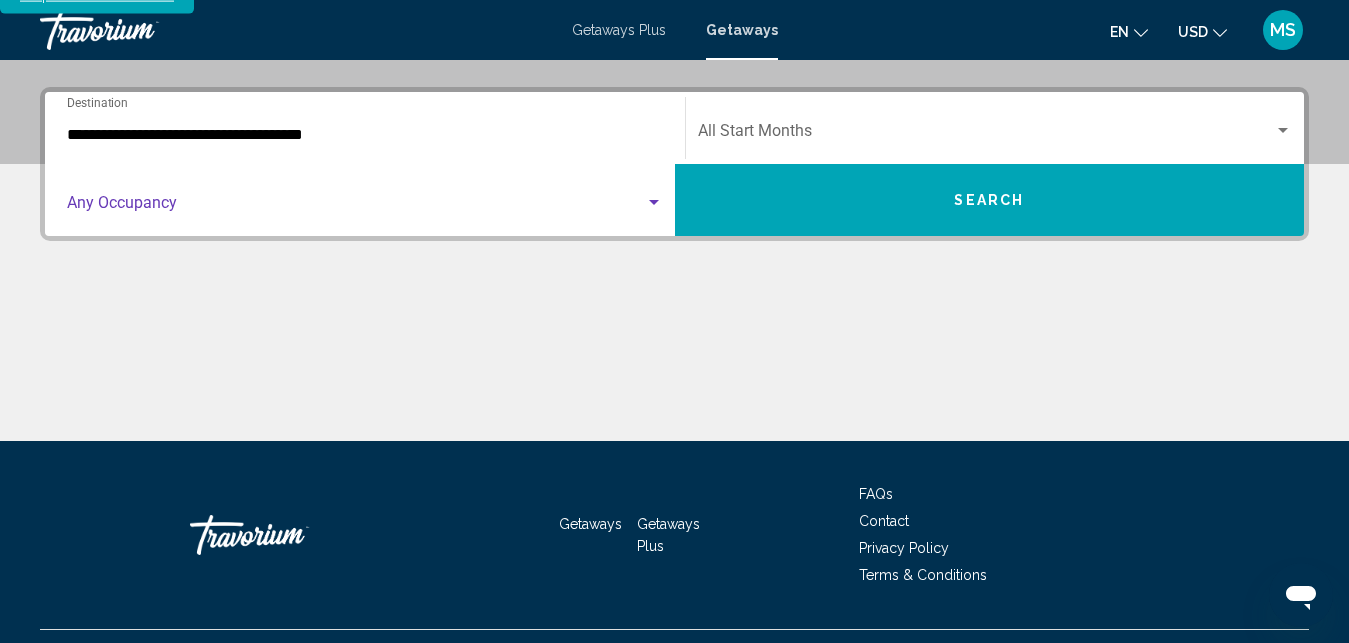click at bounding box center [356, 207] 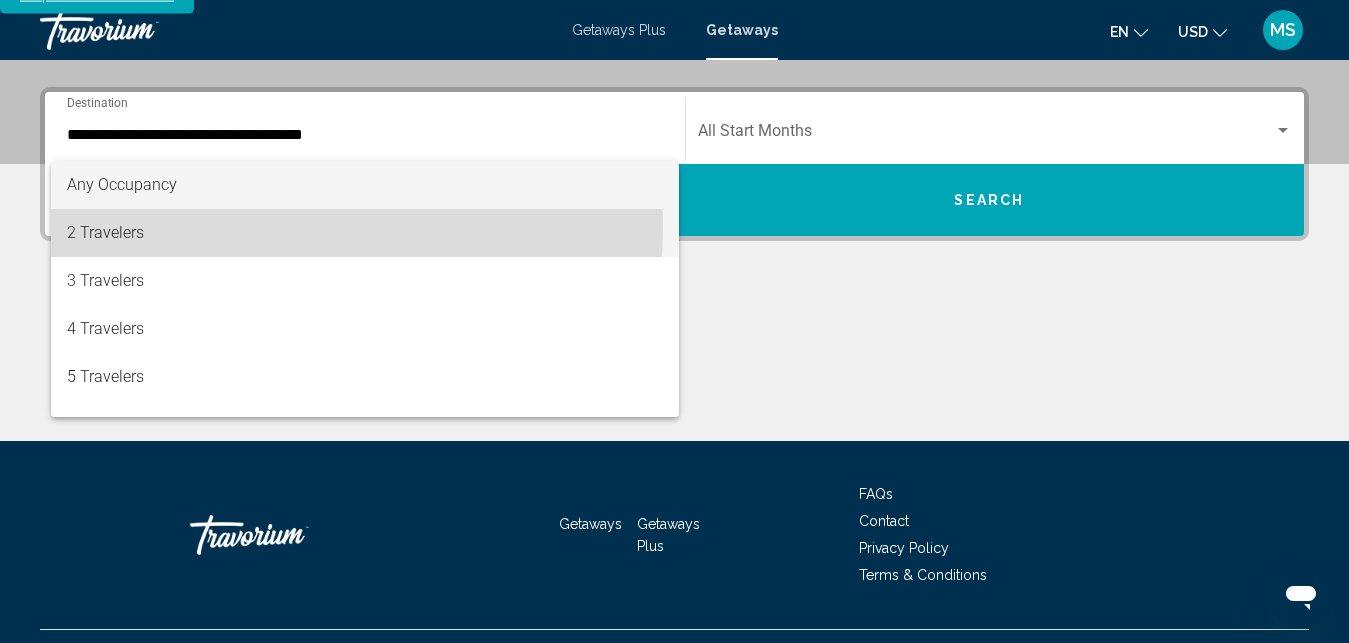 click on "2 Travelers" at bounding box center (365, 233) 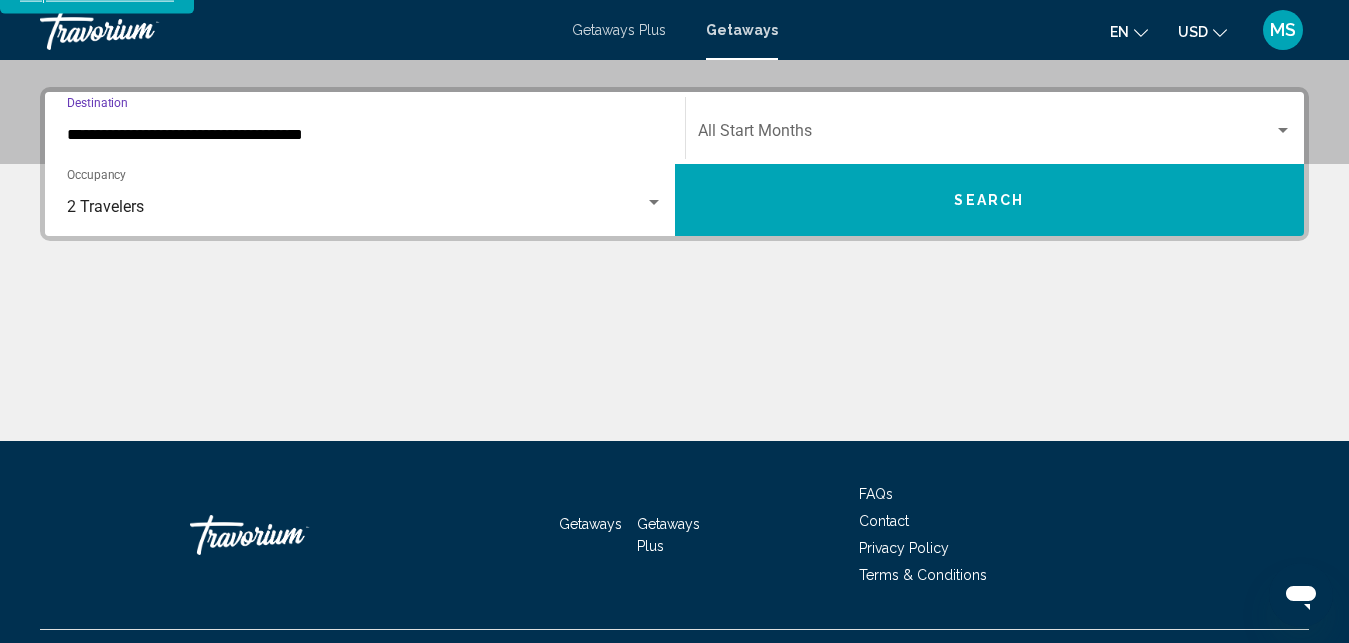 click on "**********" at bounding box center (365, 135) 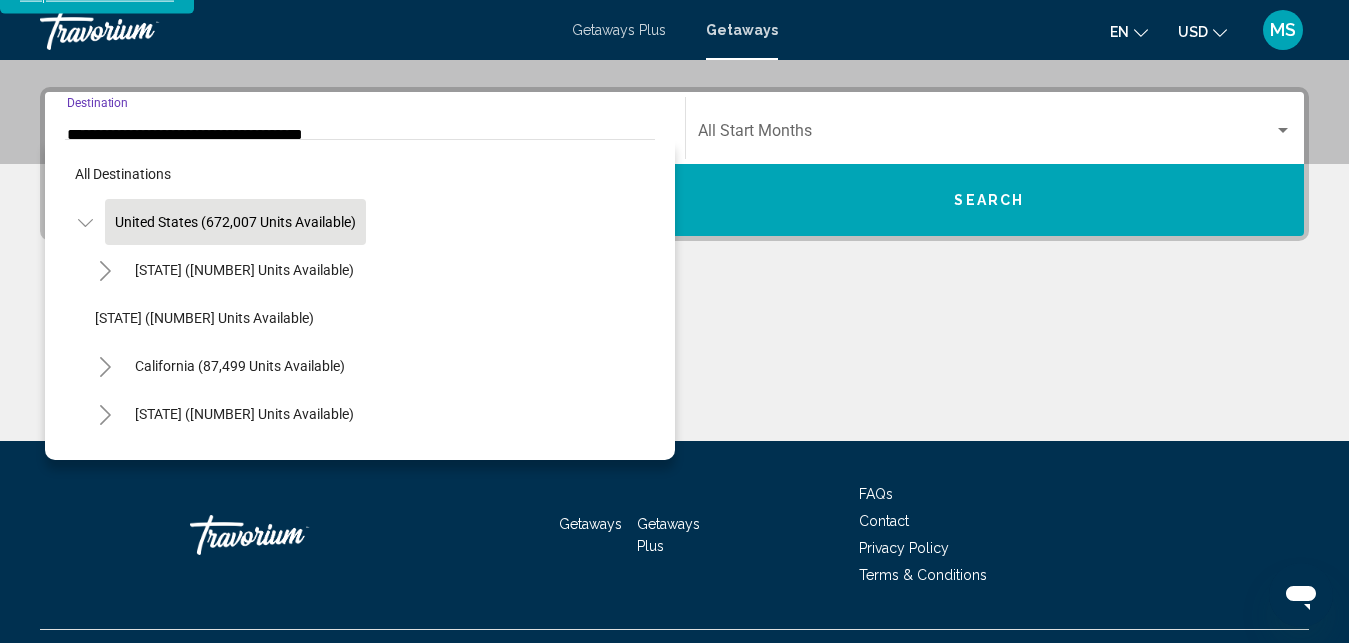 scroll, scrollTop: 337, scrollLeft: 0, axis: vertical 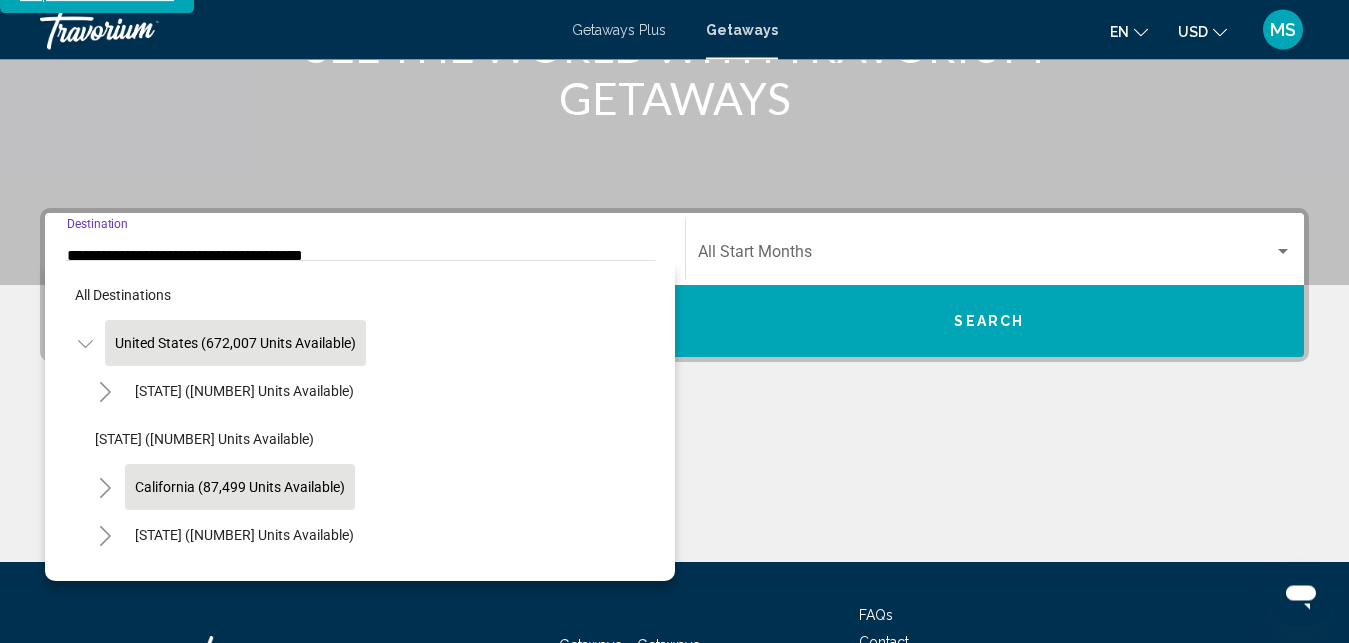 click on "California (87,499 units available)" 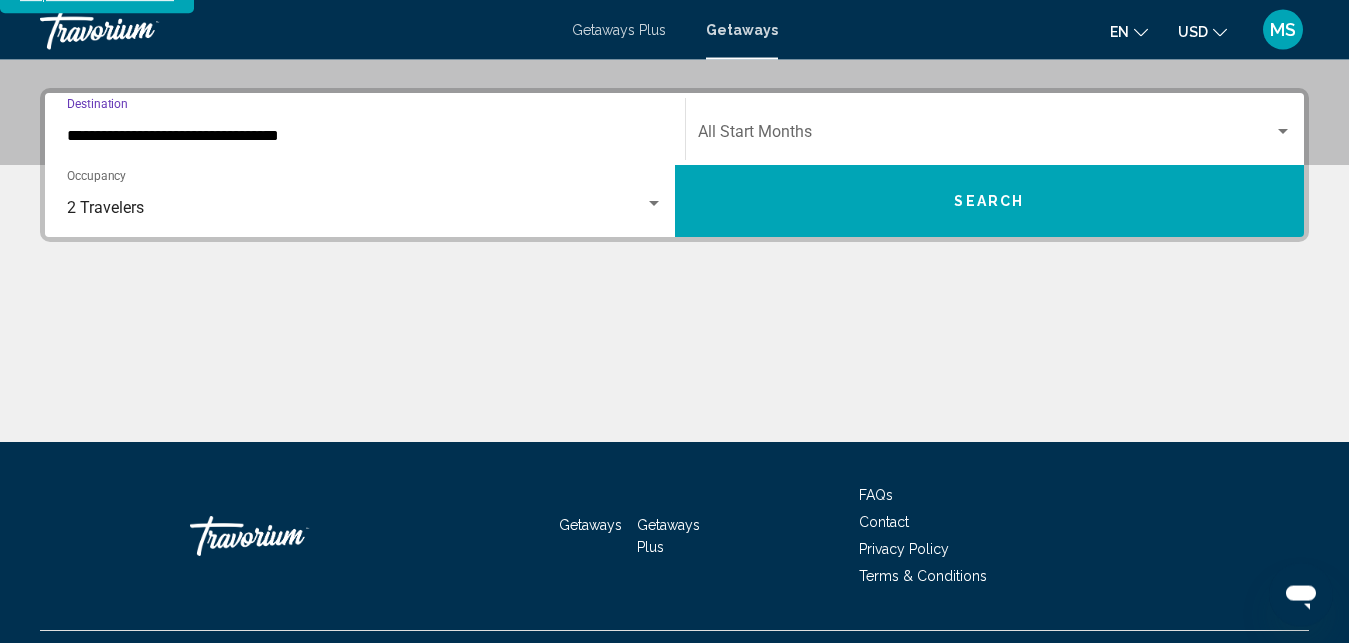 scroll, scrollTop: 458, scrollLeft: 0, axis: vertical 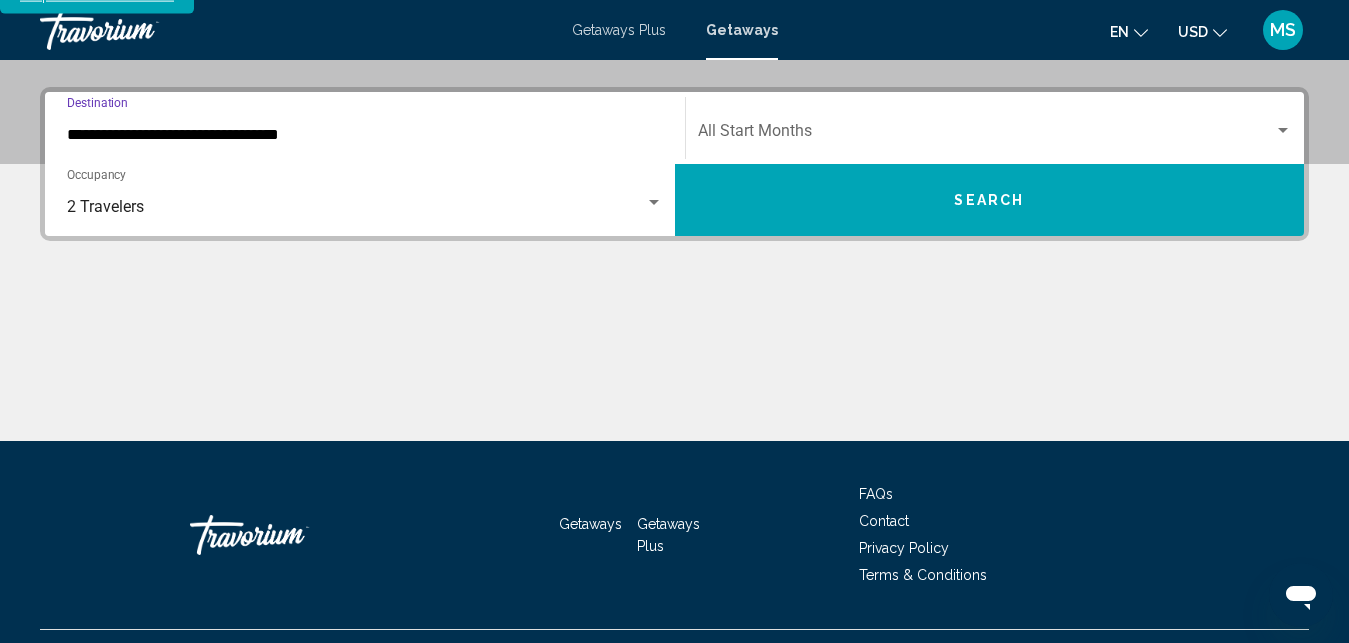 click on "**********" at bounding box center [365, 135] 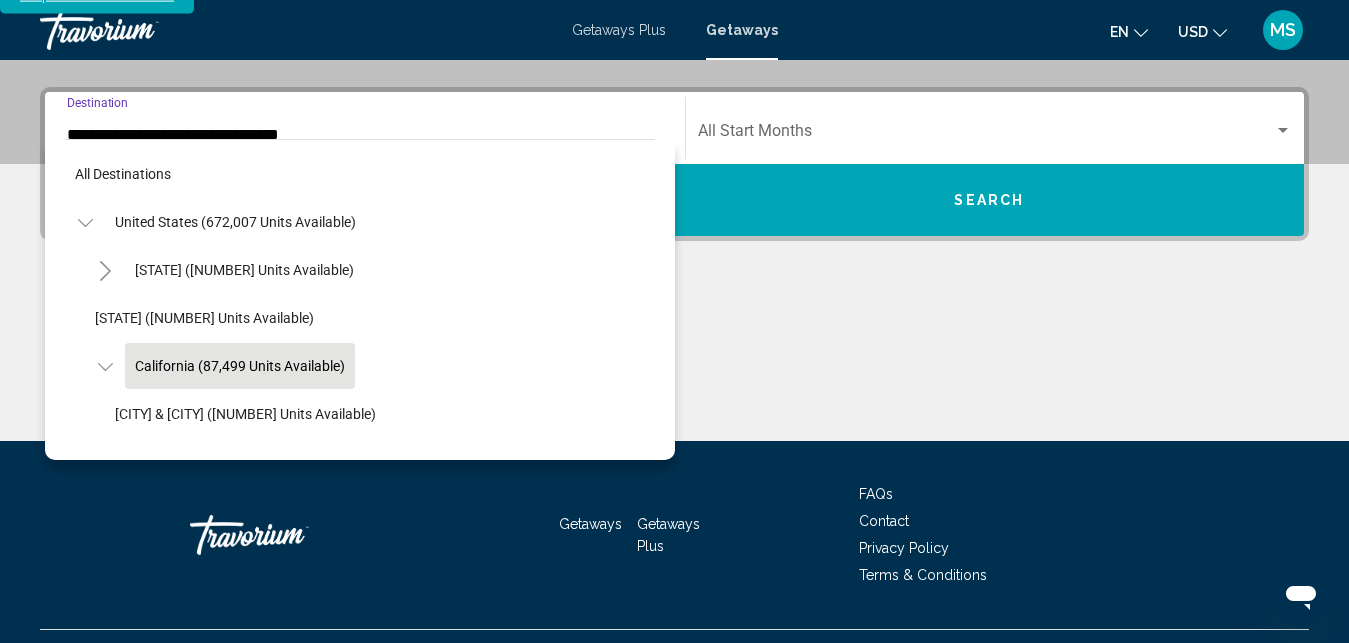 scroll, scrollTop: 410, scrollLeft: 0, axis: vertical 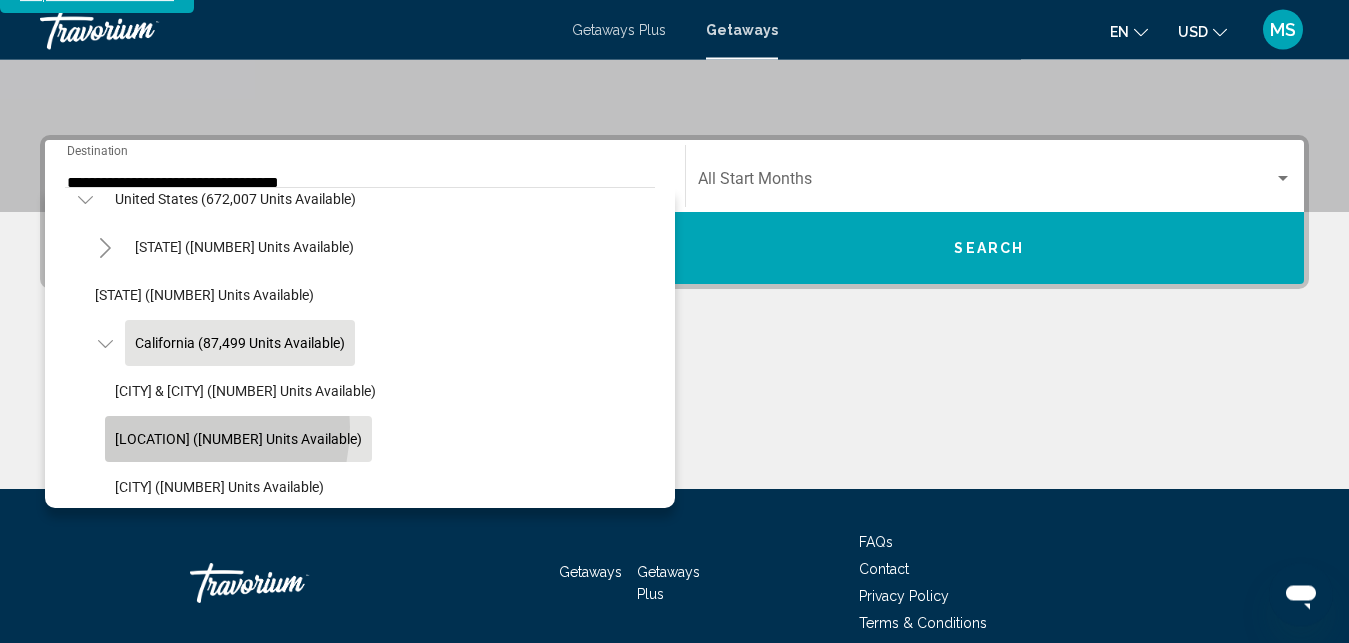 click on "[LOCATION] ([NUMBER] units available)" 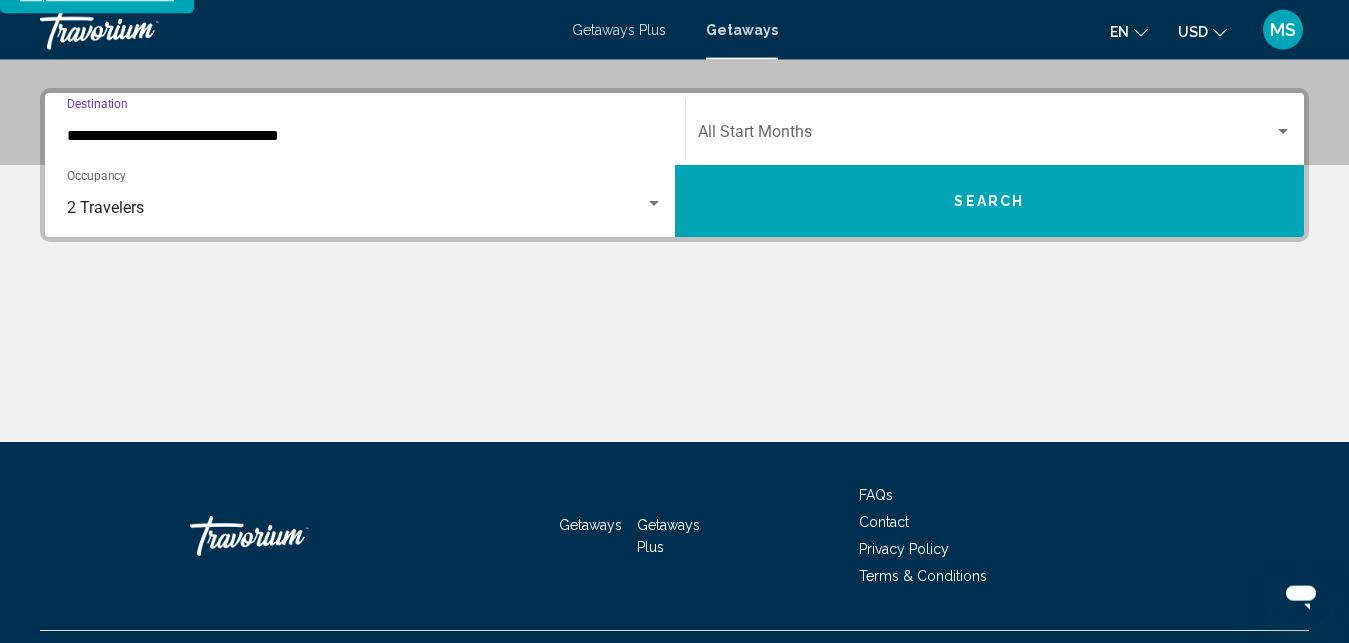 scroll, scrollTop: 458, scrollLeft: 0, axis: vertical 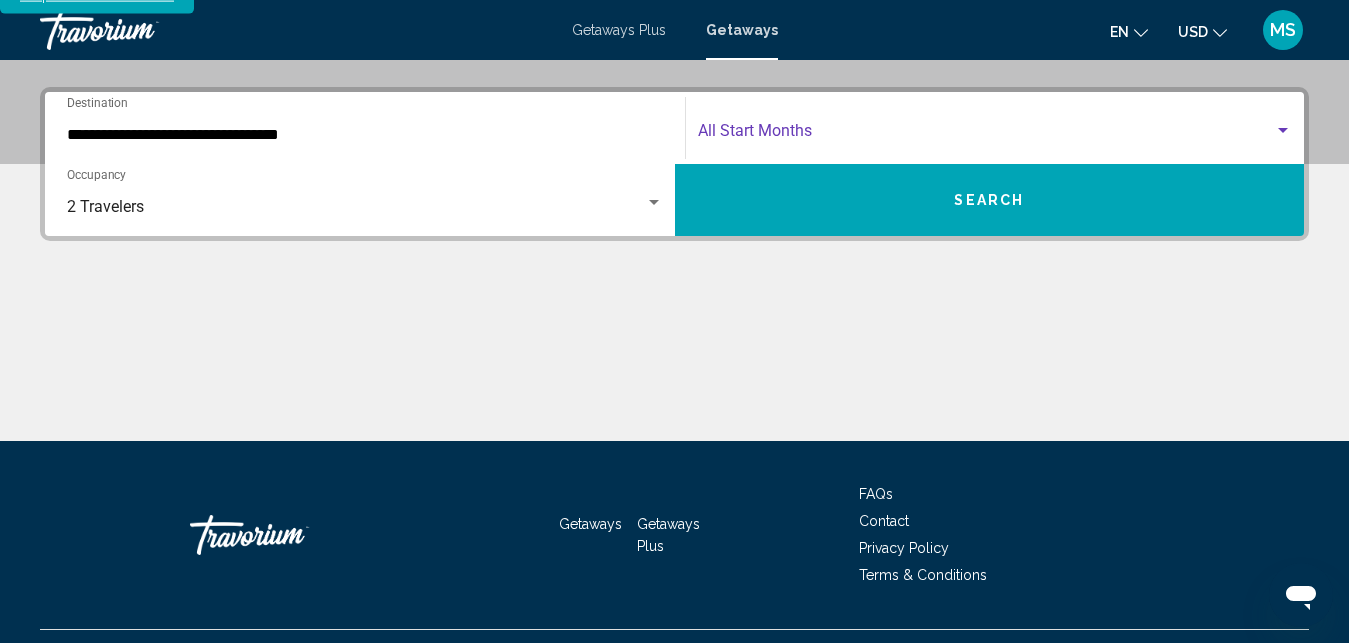 click at bounding box center [986, 135] 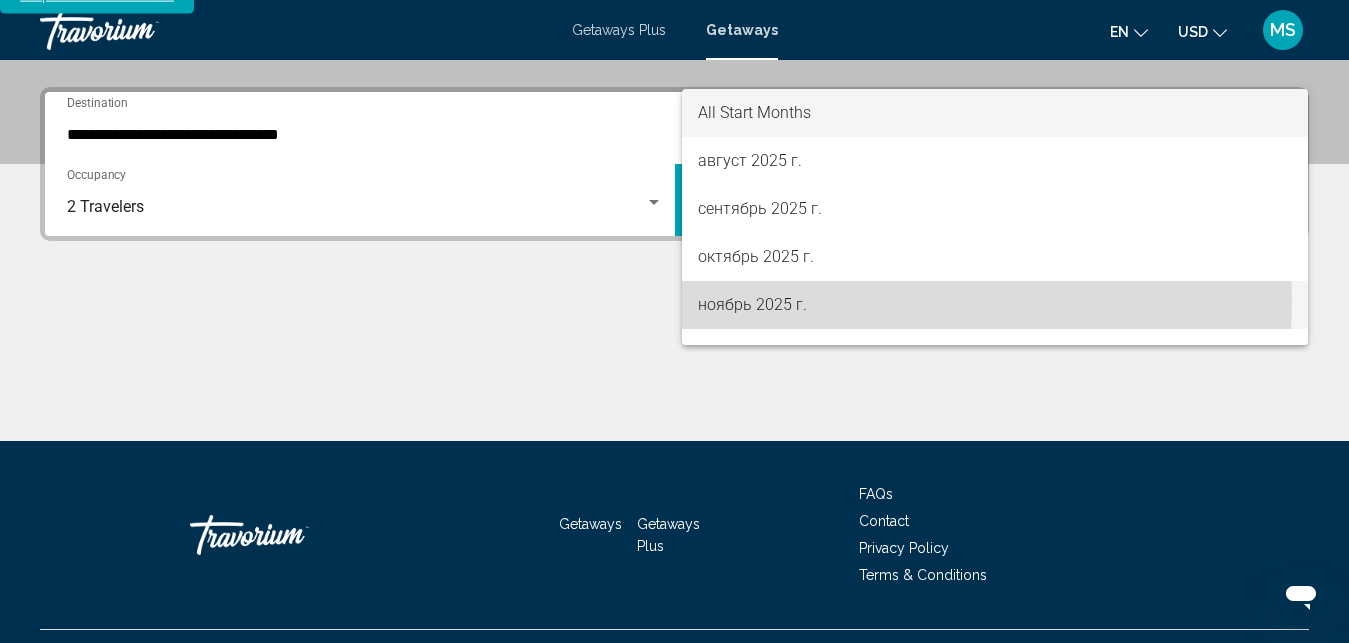 click on "ноябрь 2025 г." at bounding box center (995, 305) 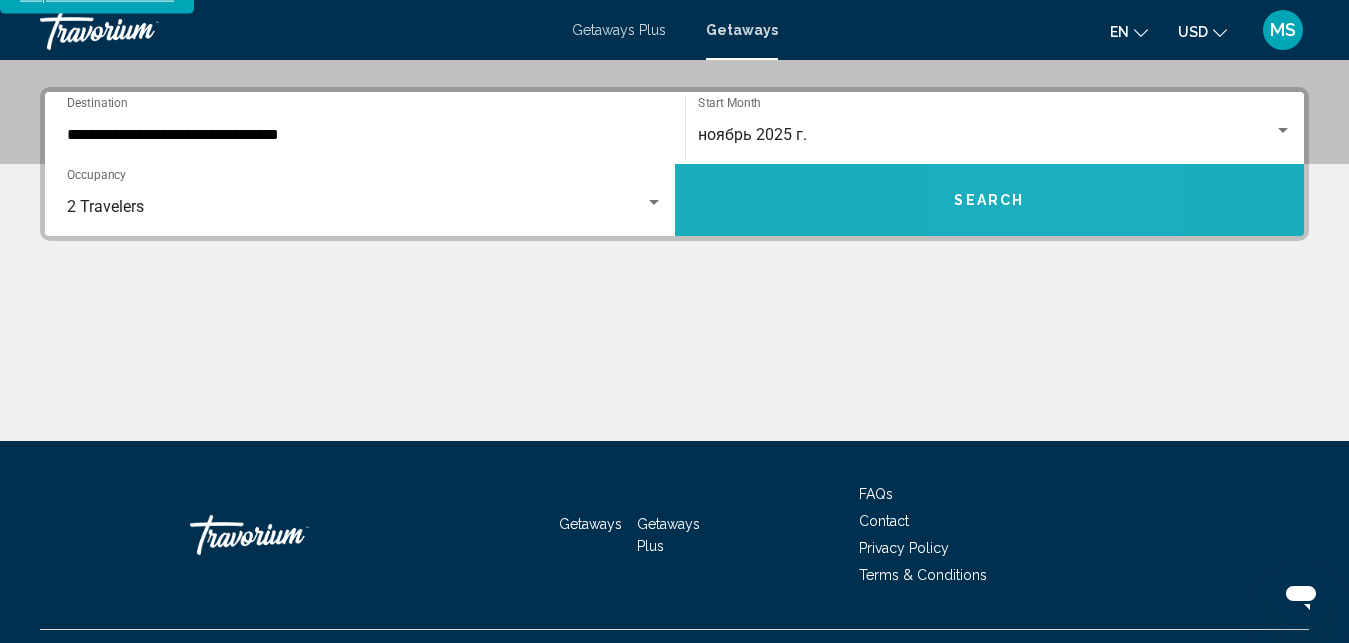 click on "Search" at bounding box center [989, 201] 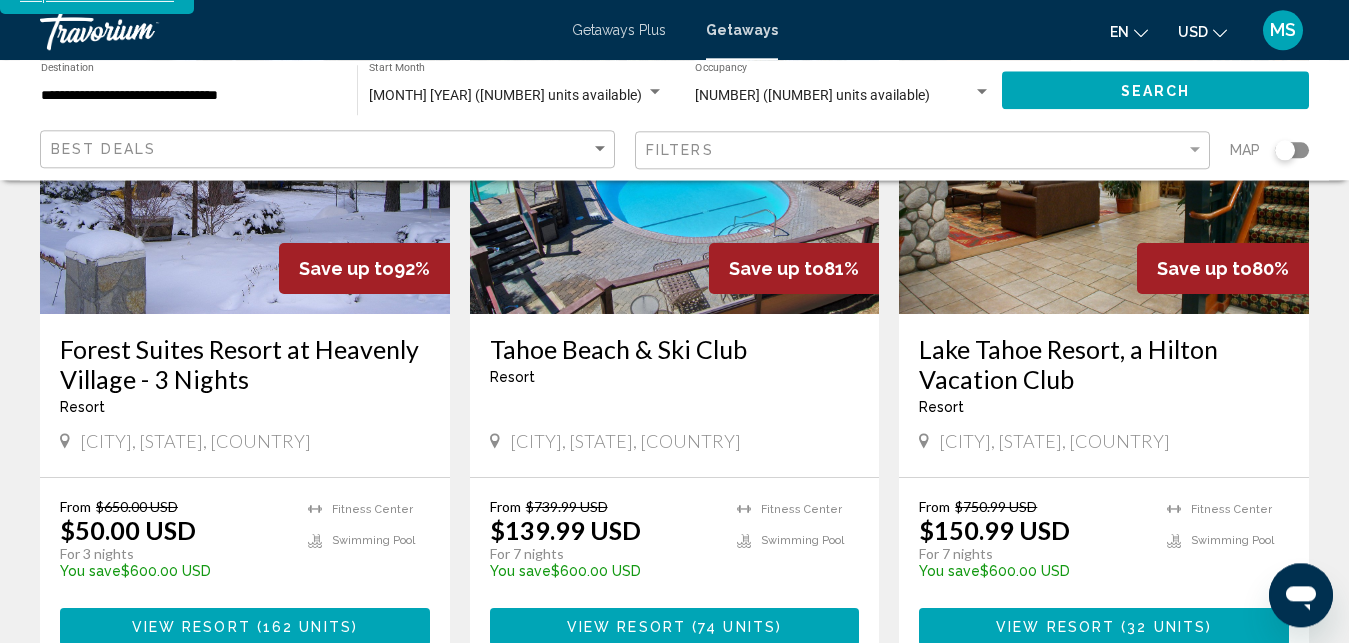 scroll, scrollTop: 976, scrollLeft: 0, axis: vertical 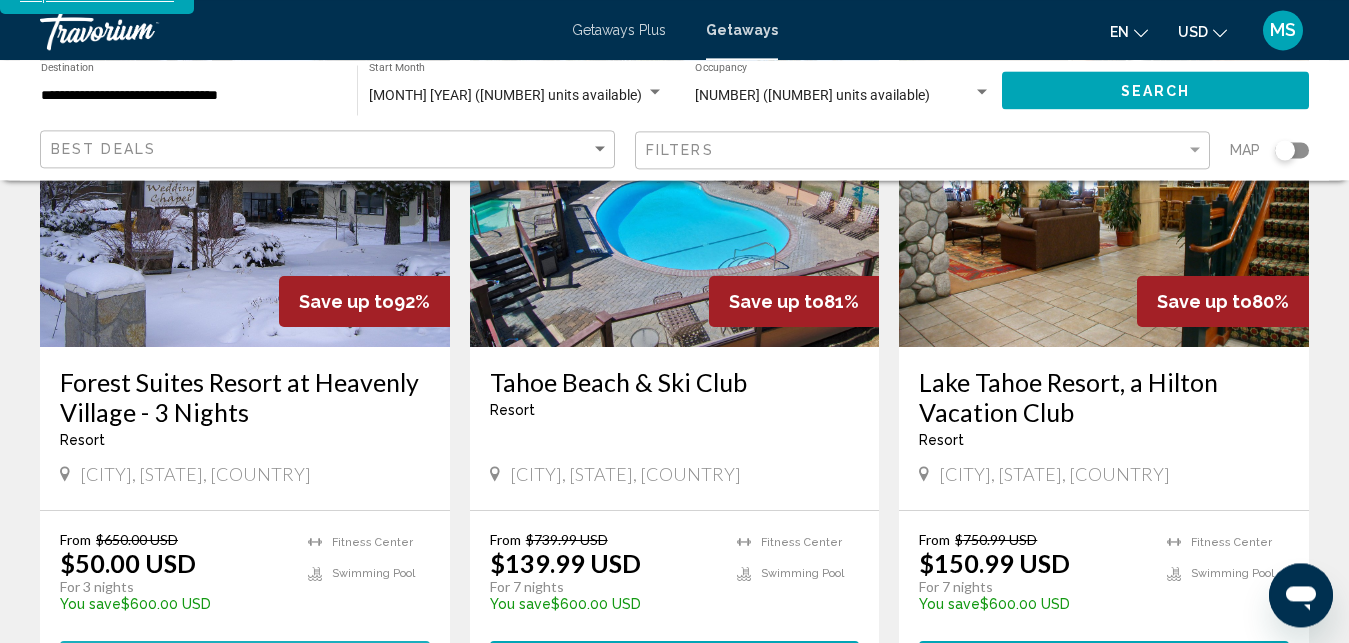 click on "View Resort    ( [NUMBER] units )" at bounding box center (245, 659) 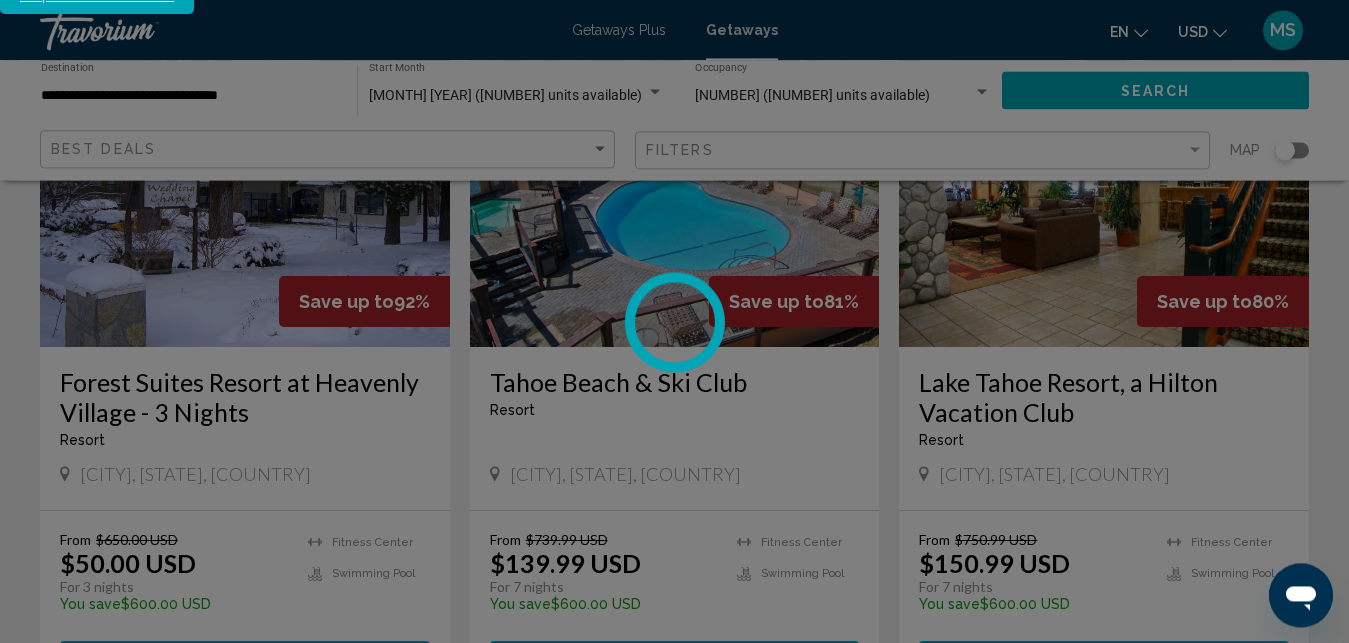 scroll, scrollTop: 3157, scrollLeft: 0, axis: vertical 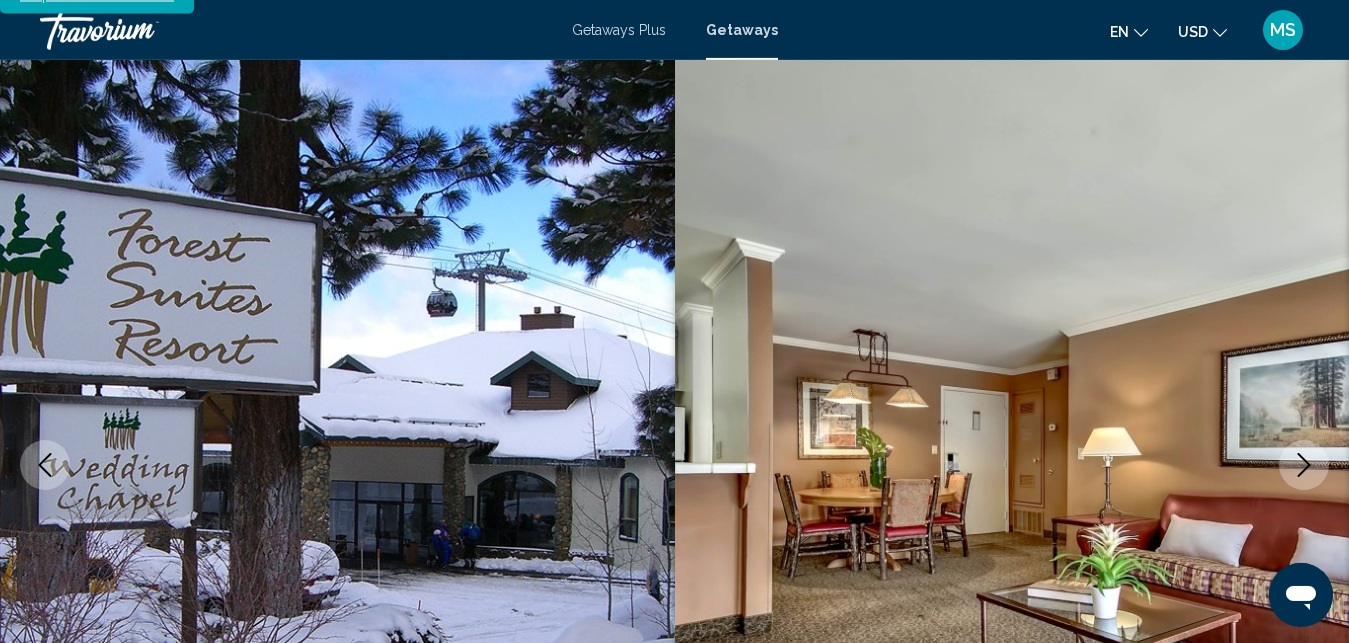 click at bounding box center (1012, 465) 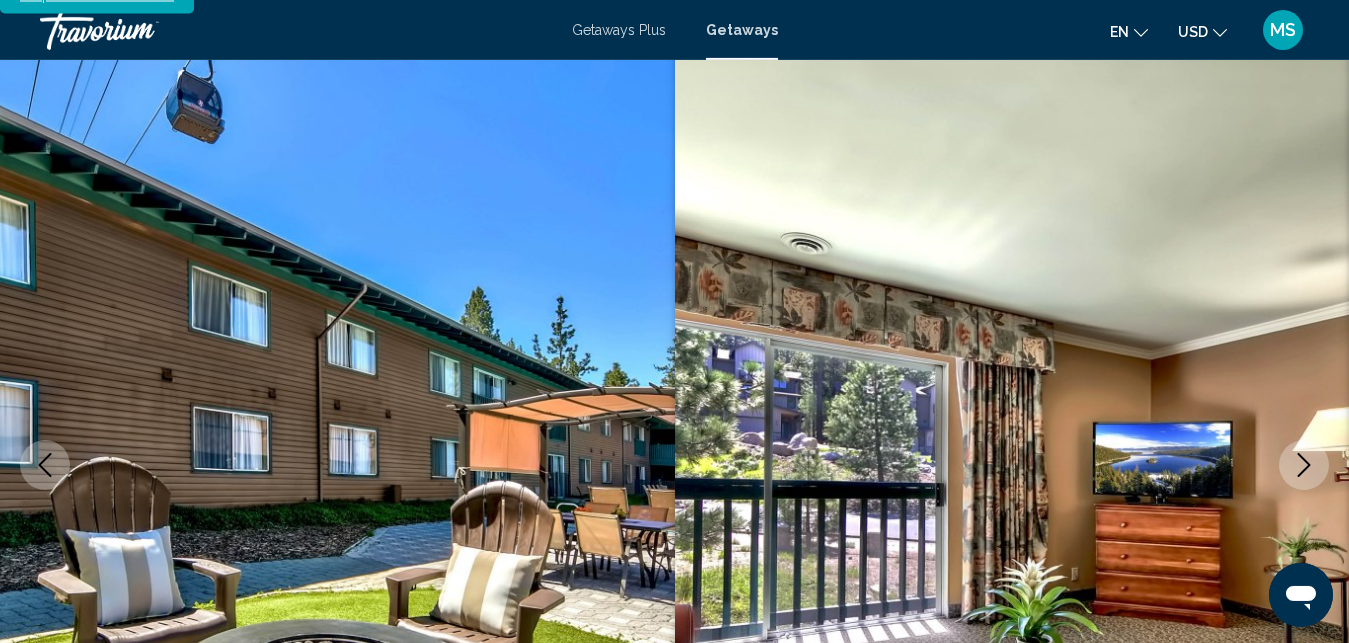 click at bounding box center (1304, 465) 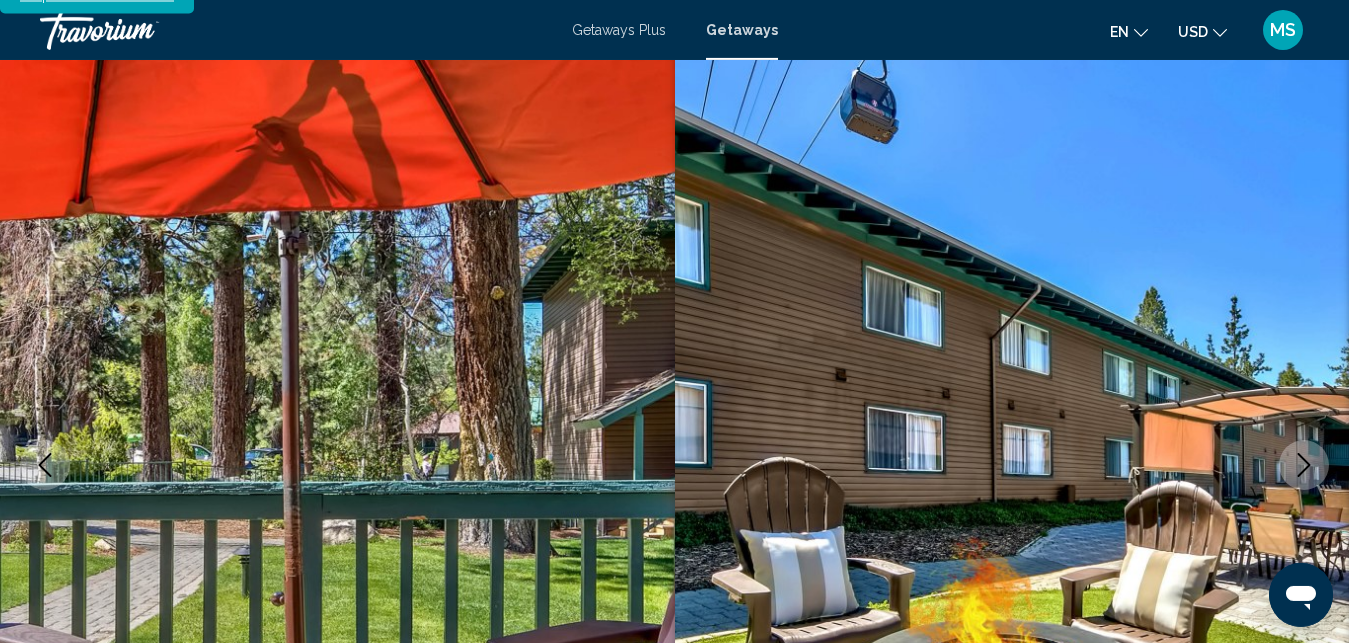 click 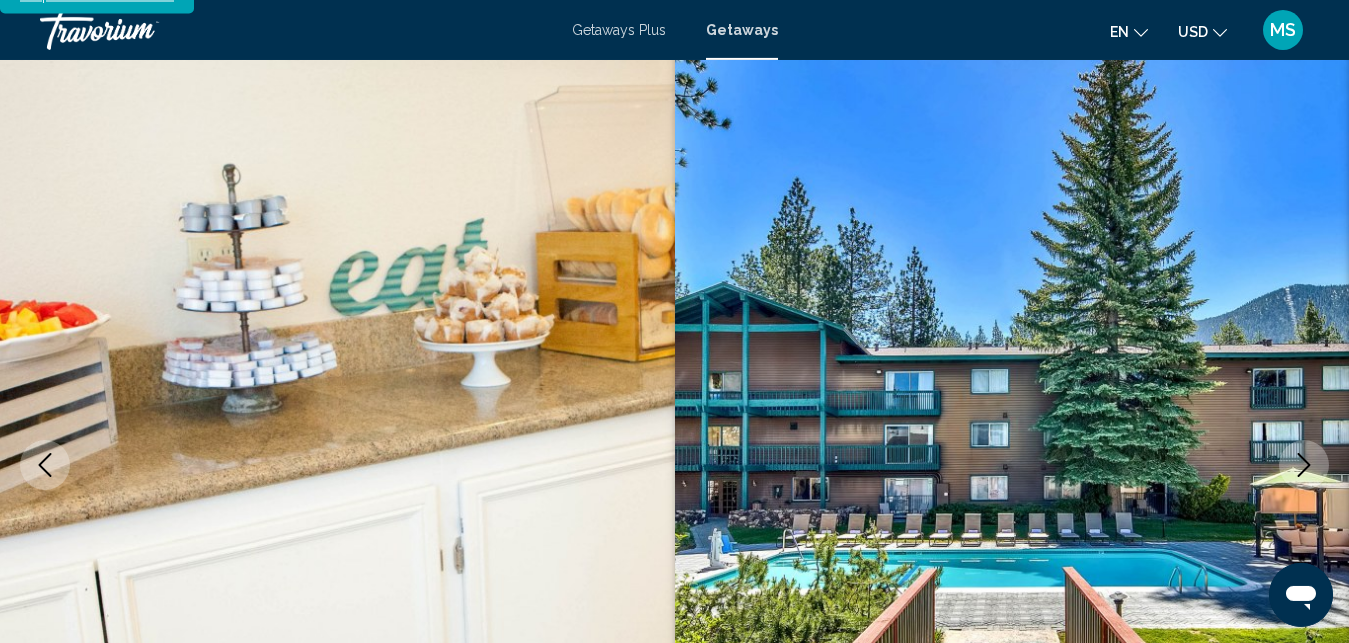 click 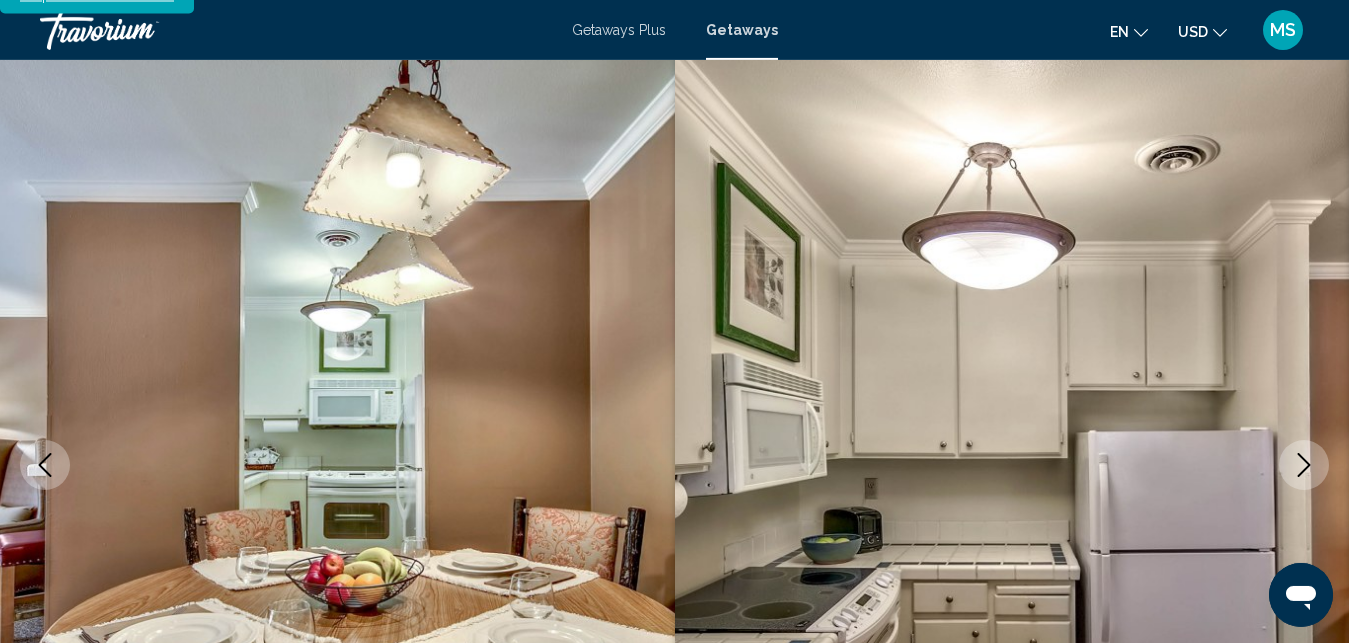 click 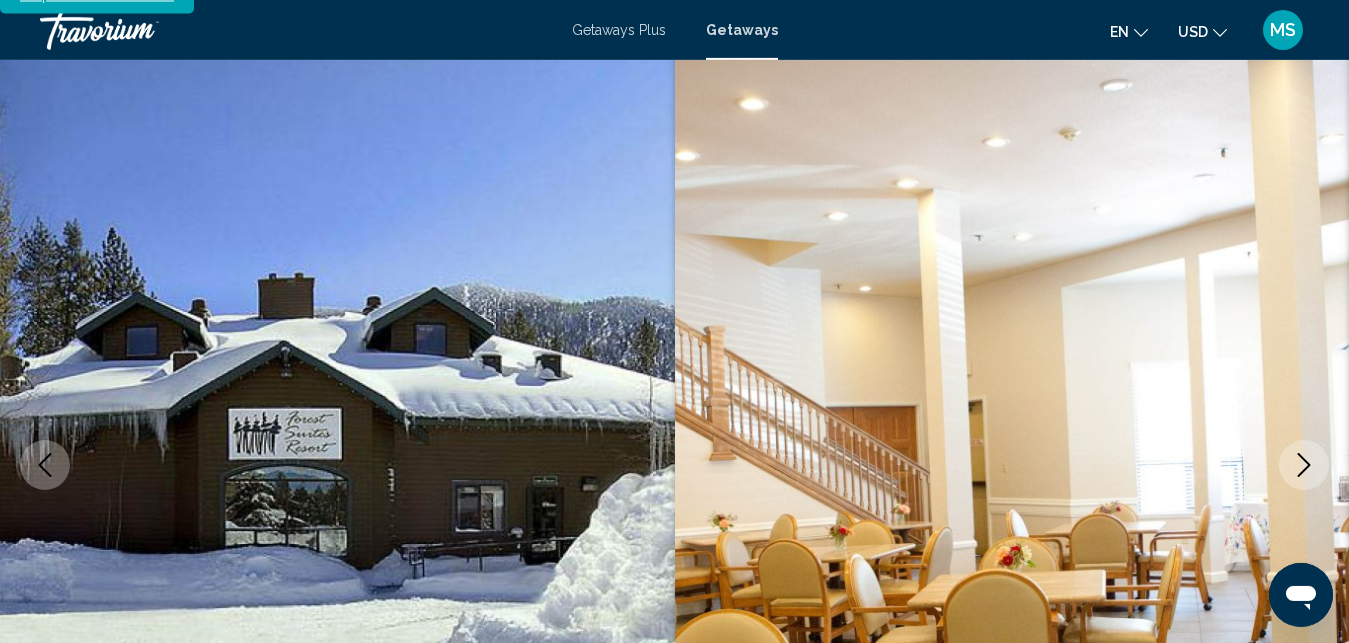 click 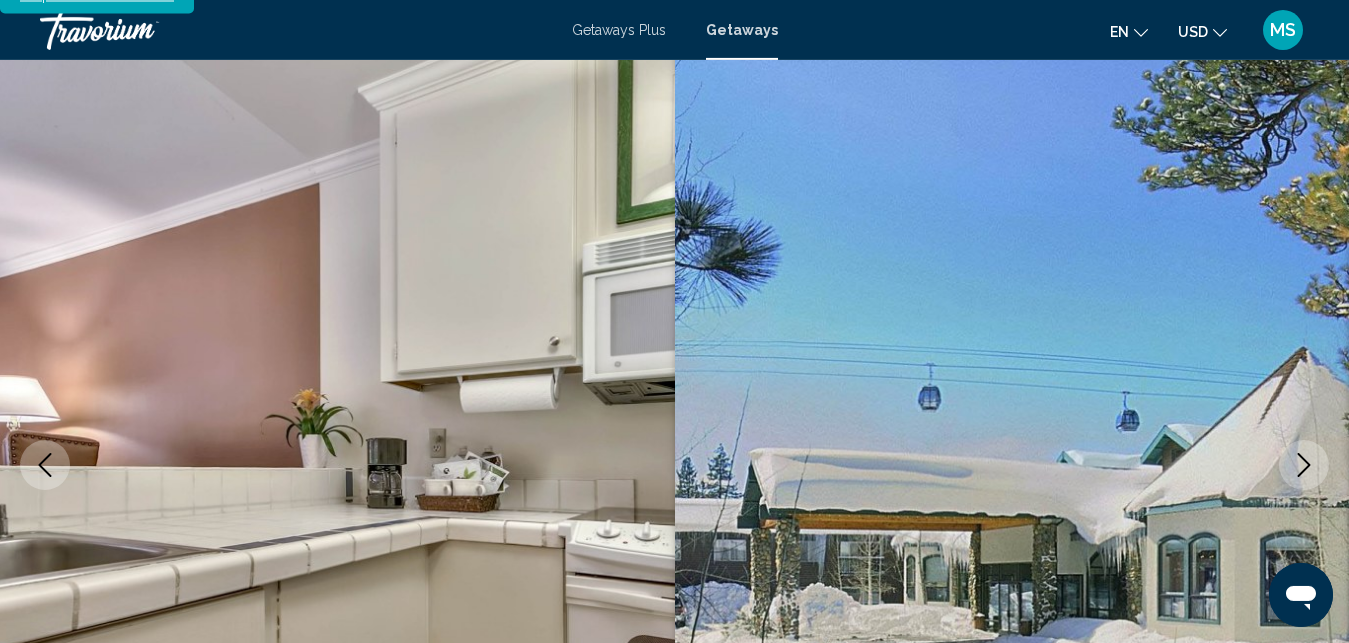 click 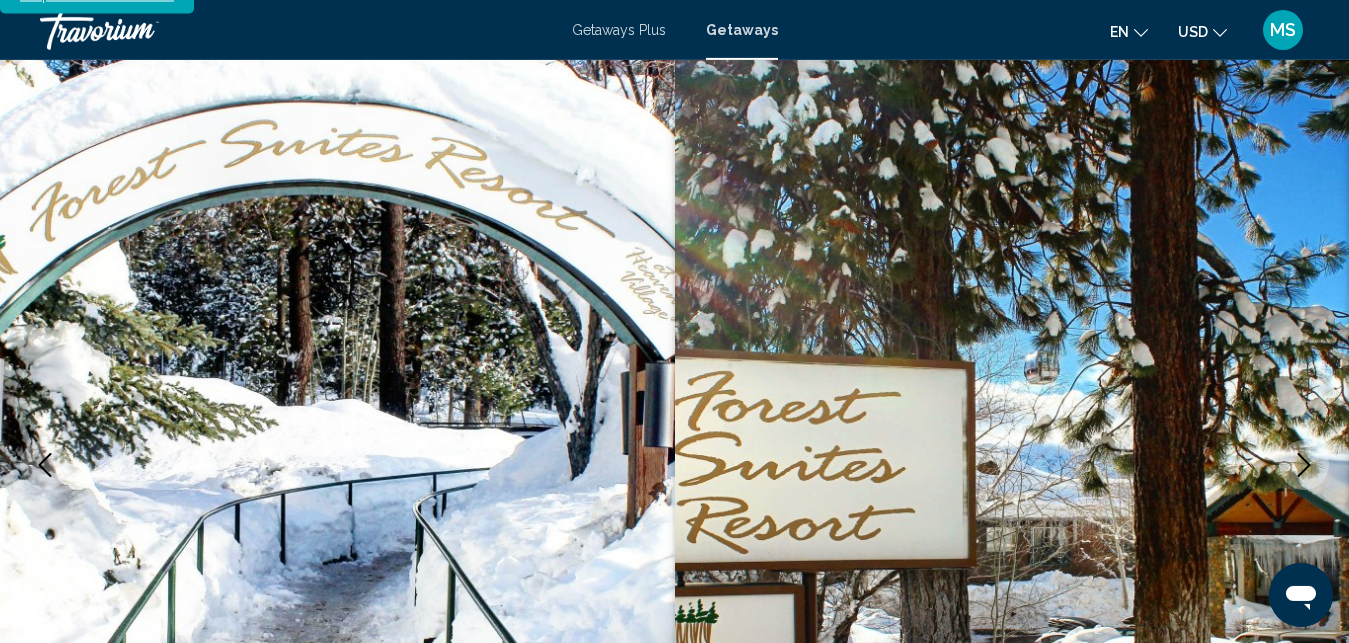 click 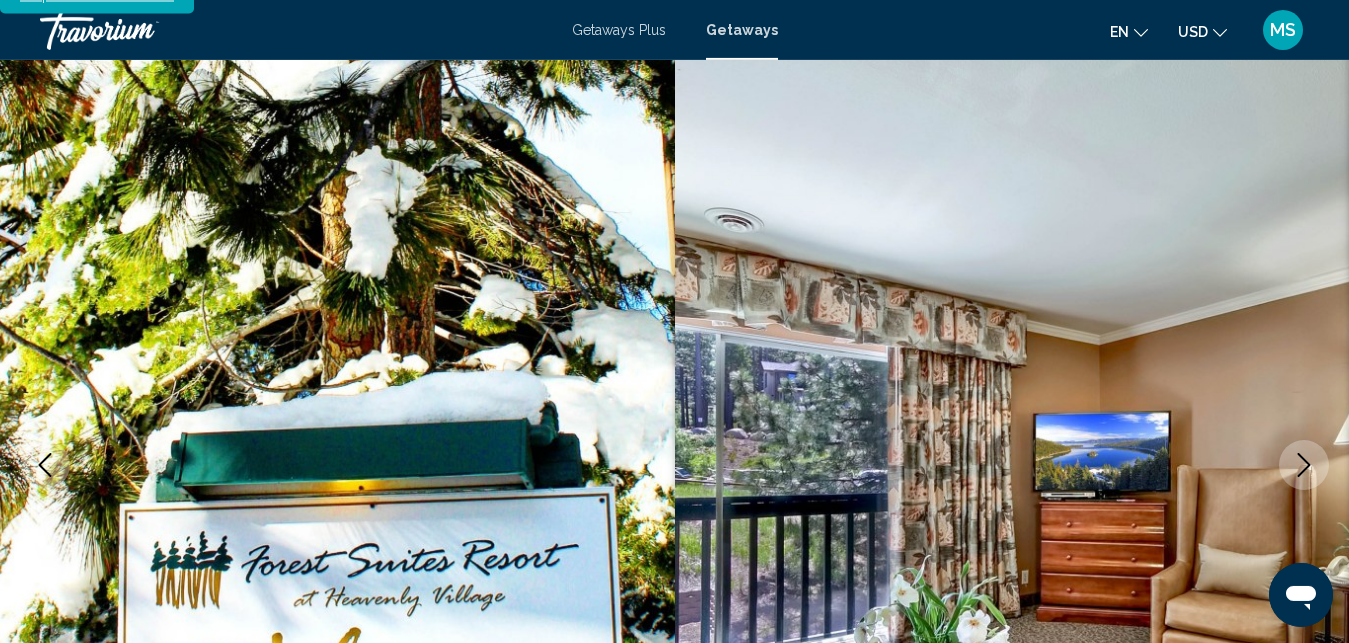 click 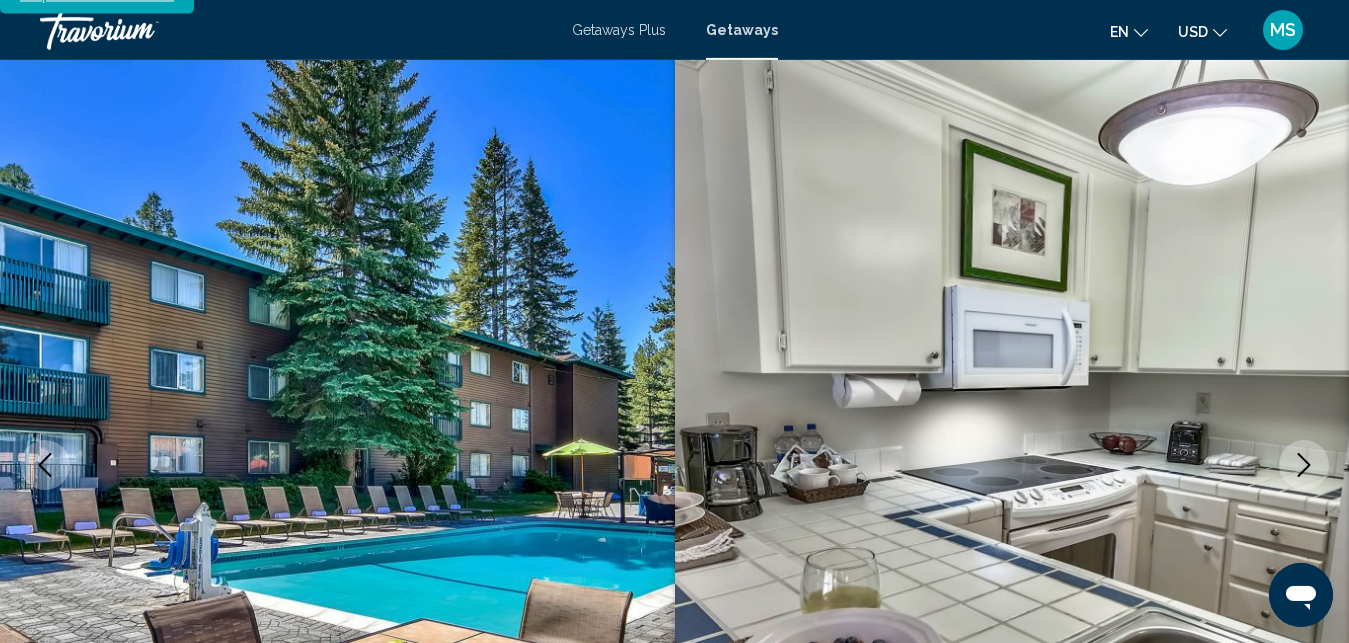 click 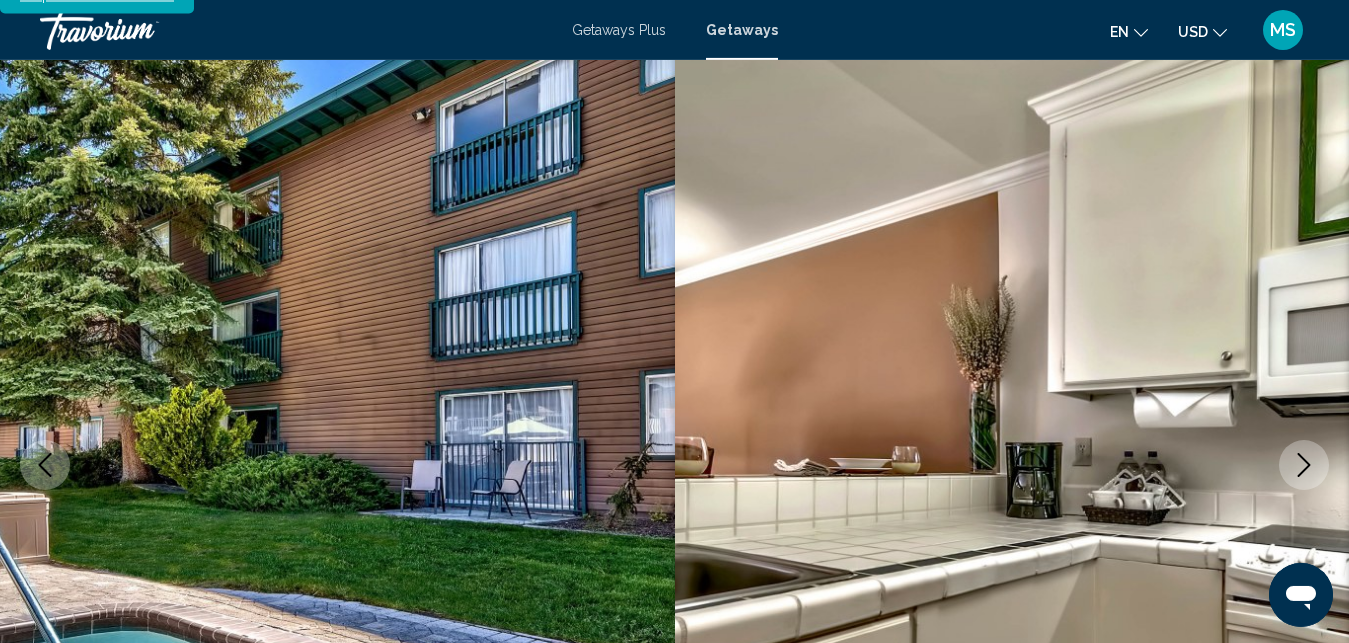 click 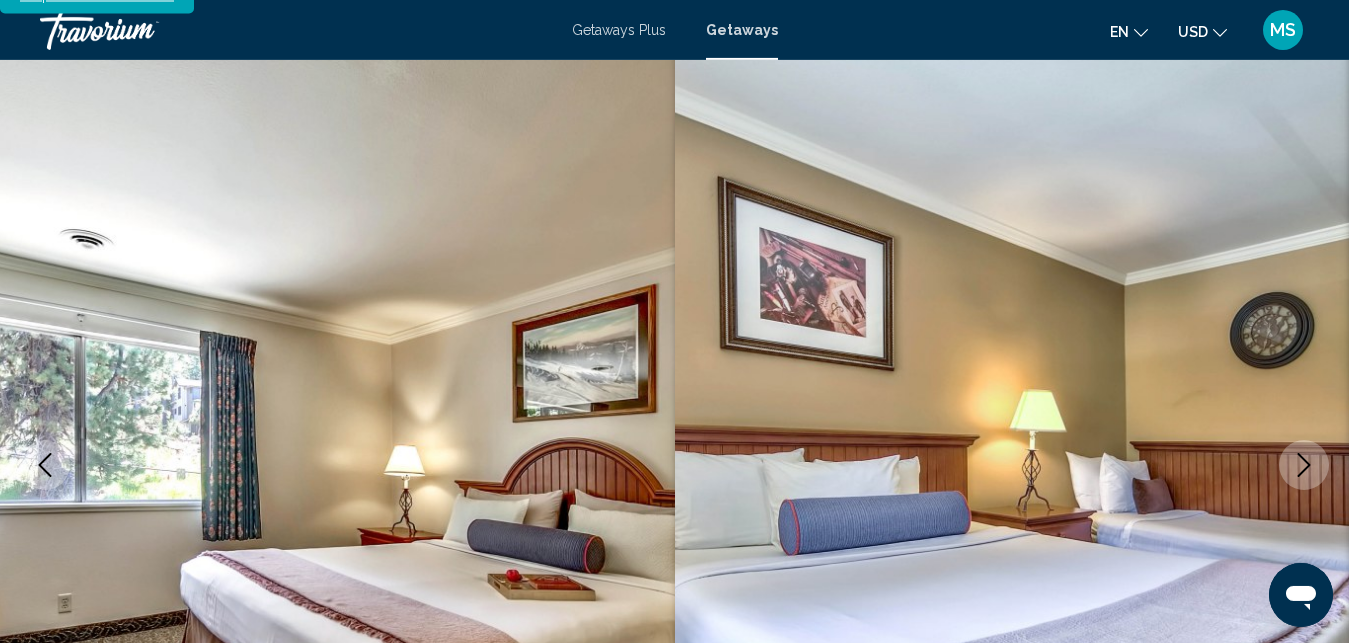 click 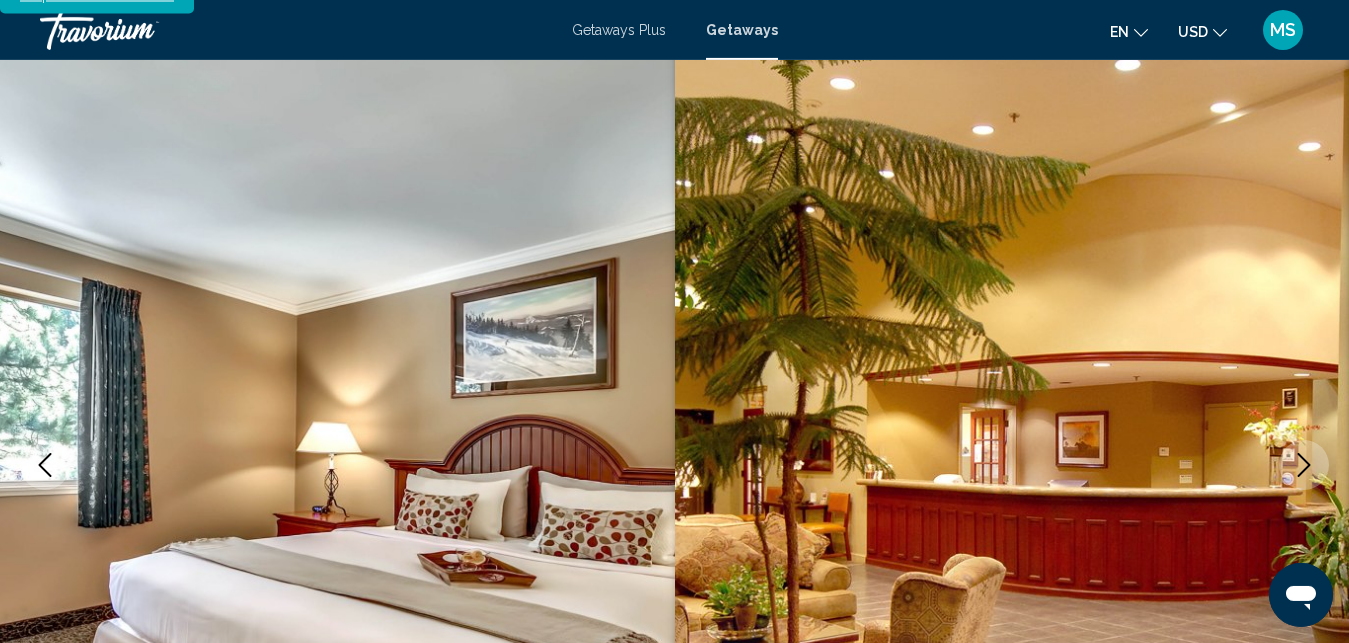 click 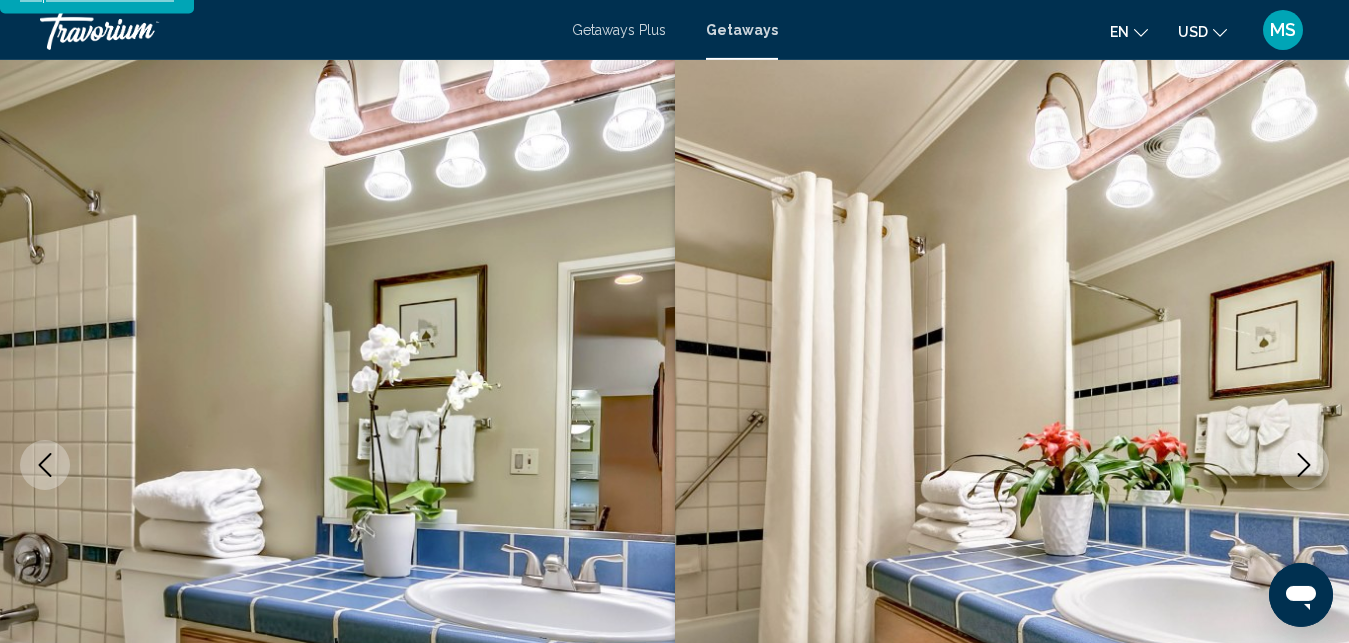 click 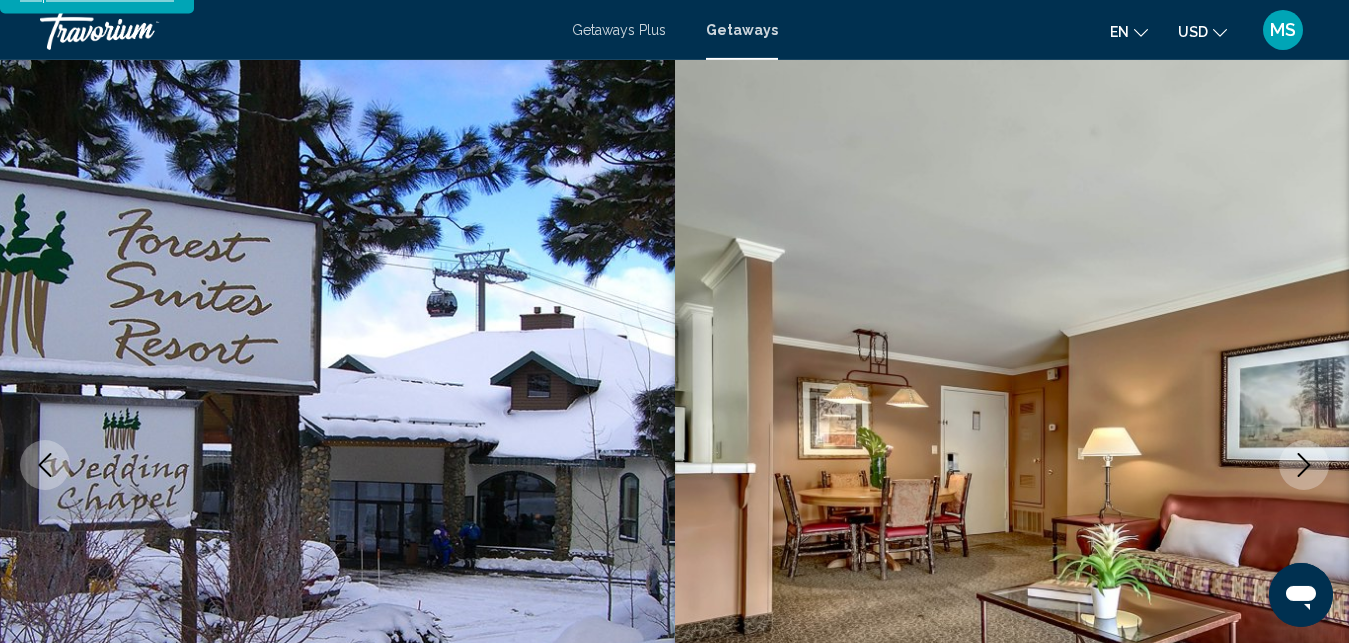 click 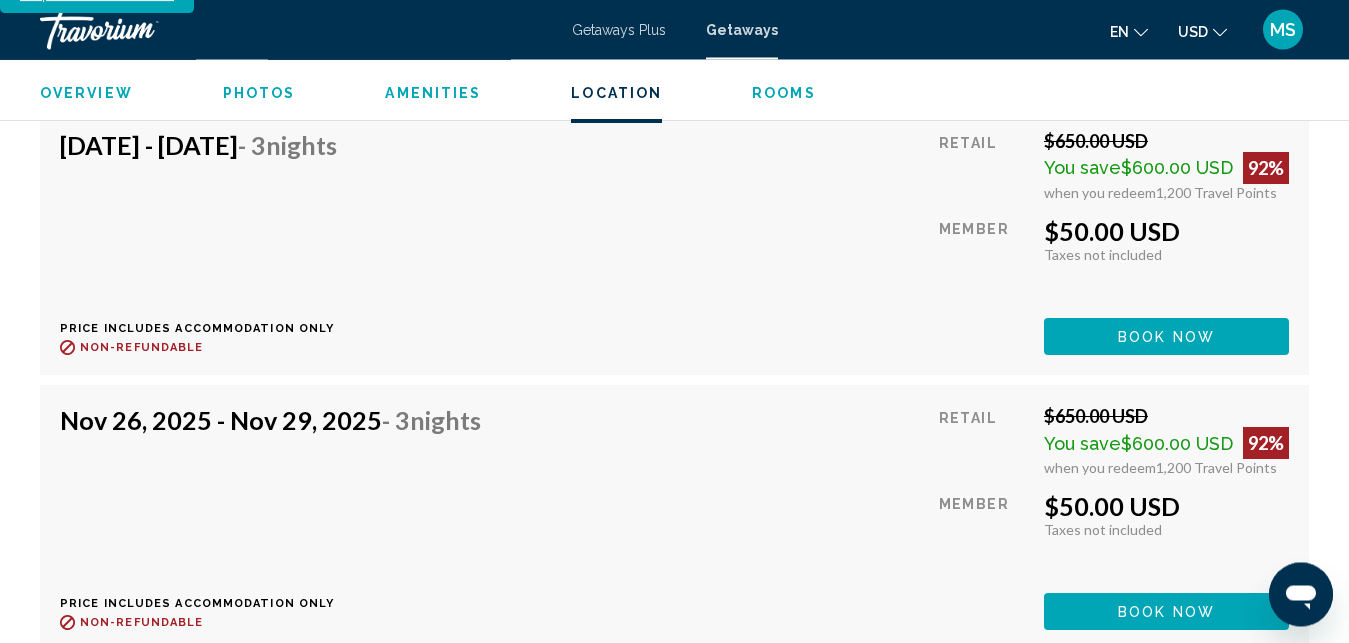 scroll, scrollTop: 9640, scrollLeft: 0, axis: vertical 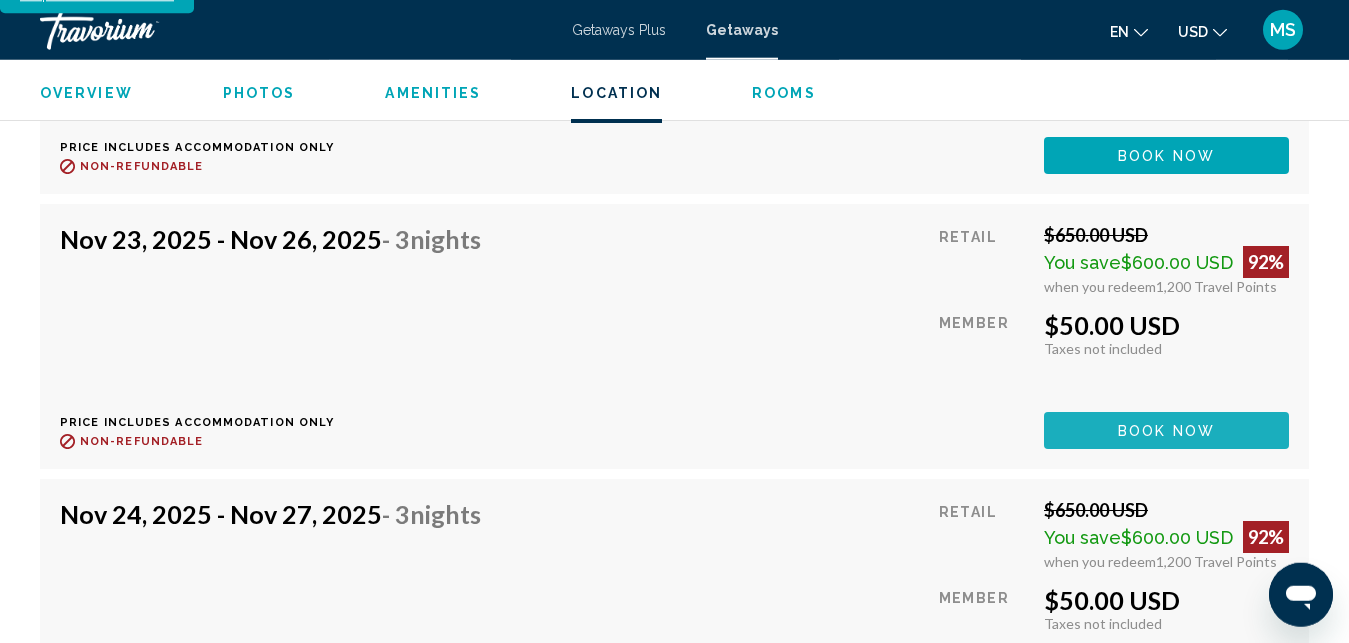 click on "Book now" at bounding box center [1166, 431] 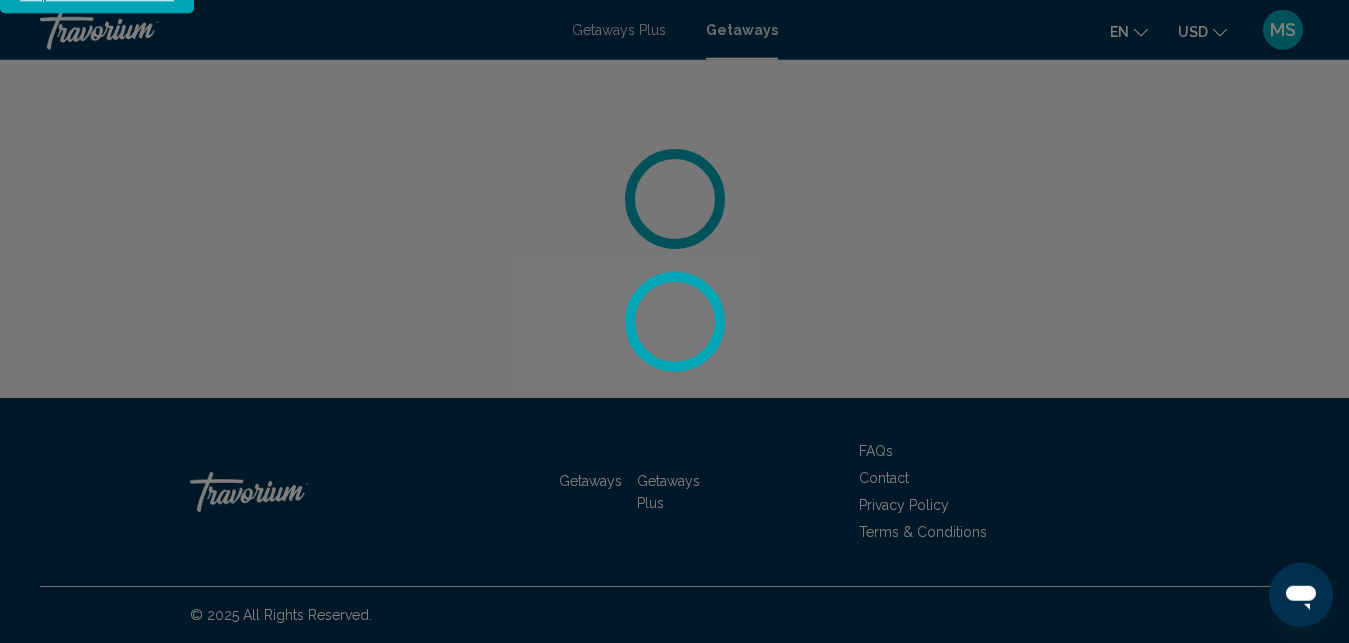 scroll, scrollTop: 0, scrollLeft: 0, axis: both 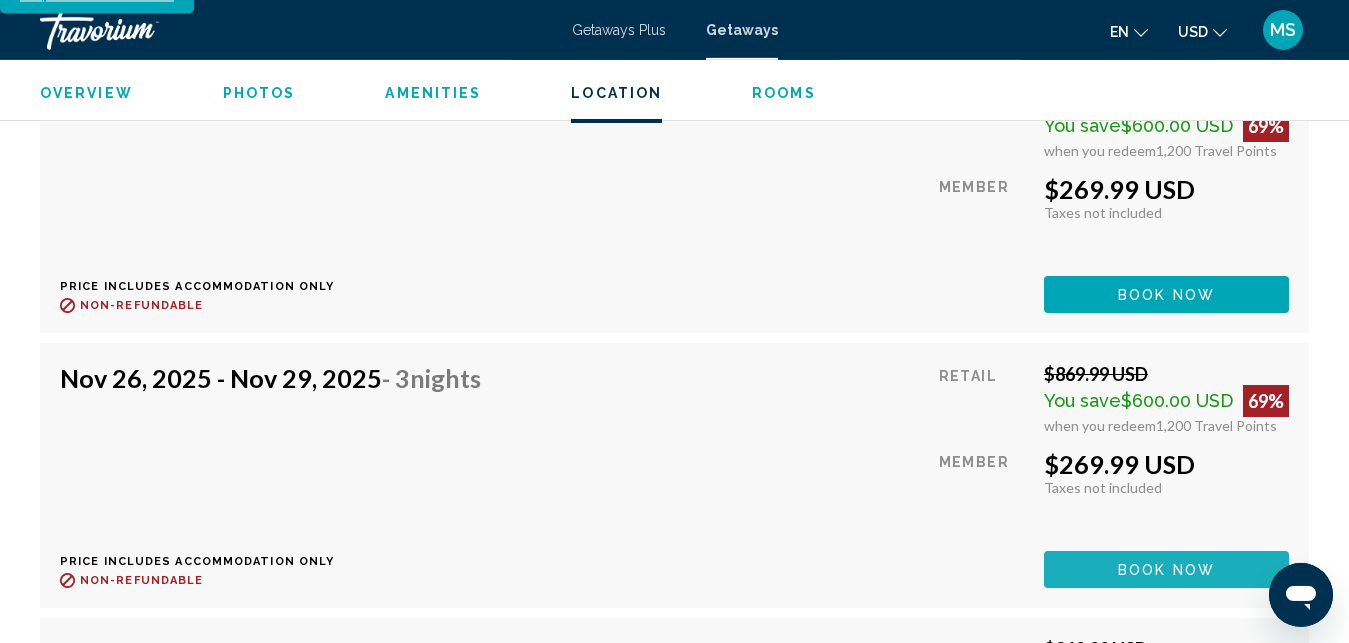 click on "Book now" at bounding box center [1166, 569] 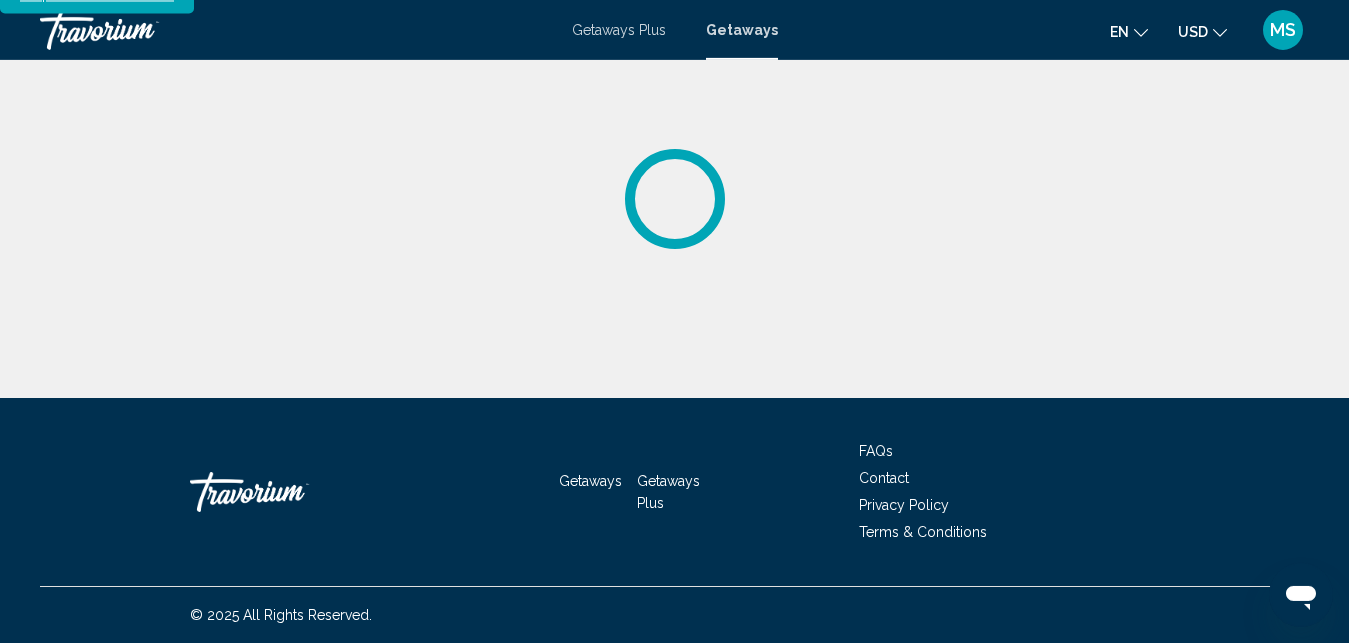 scroll, scrollTop: 0, scrollLeft: 0, axis: both 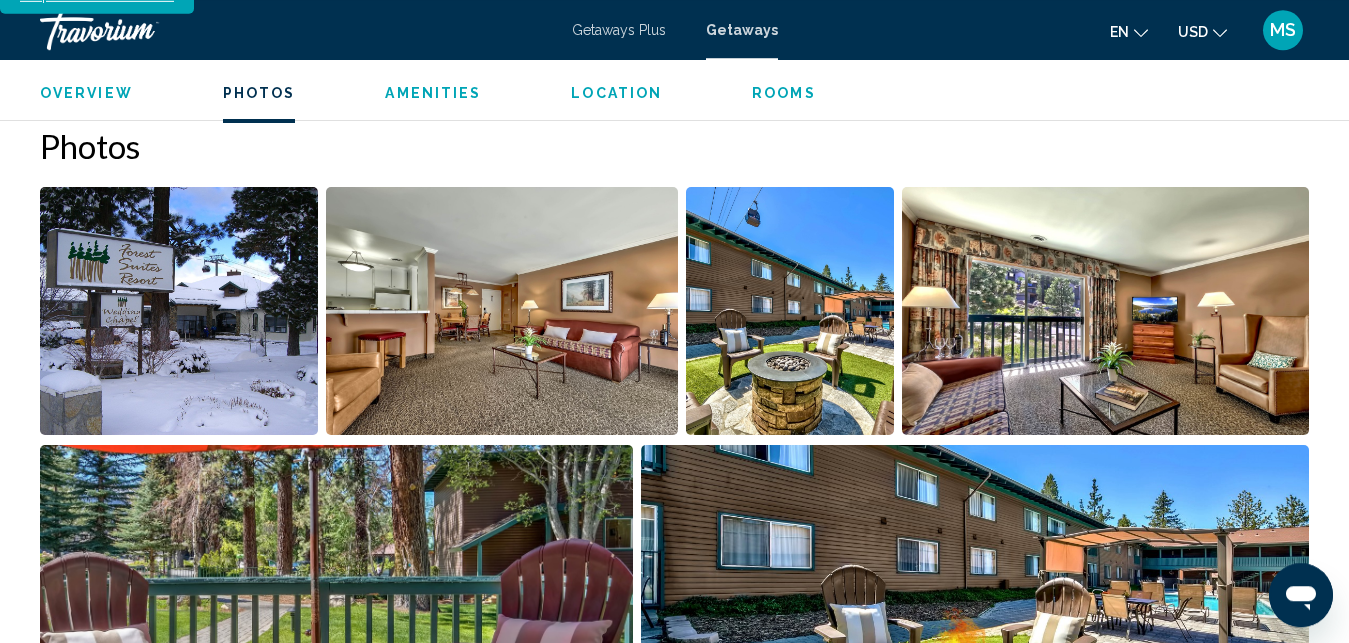 click at bounding box center (502, 311) 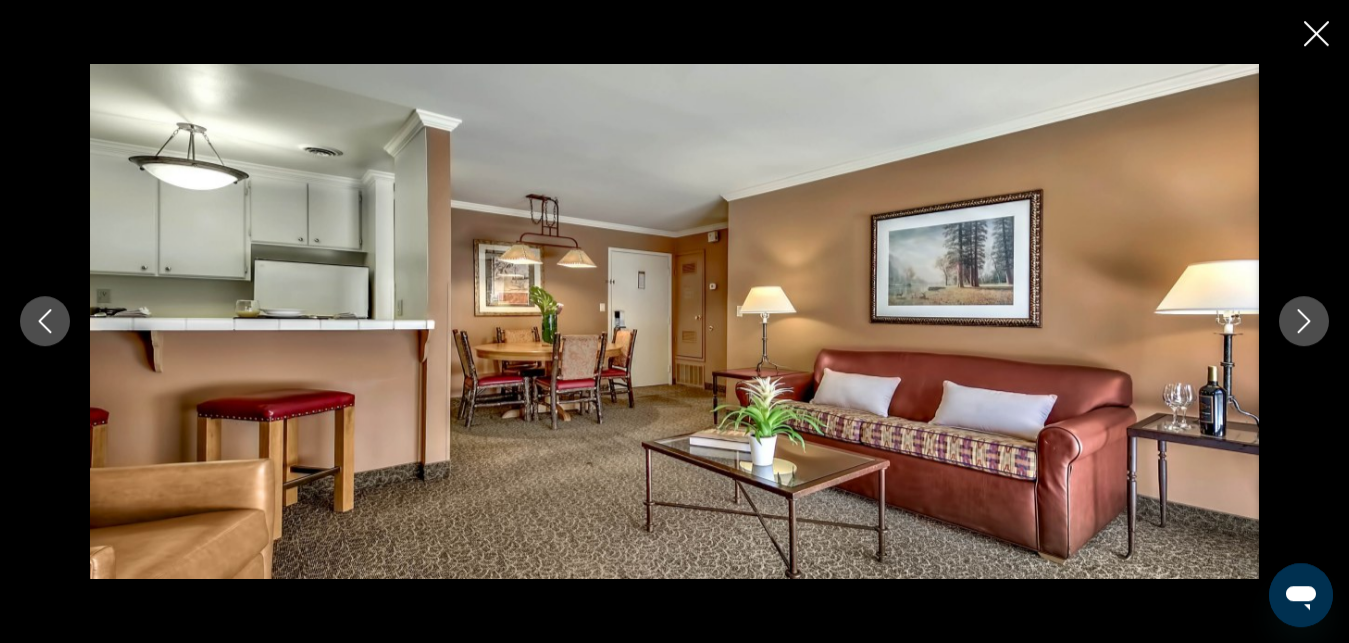 click at bounding box center [1304, 321] 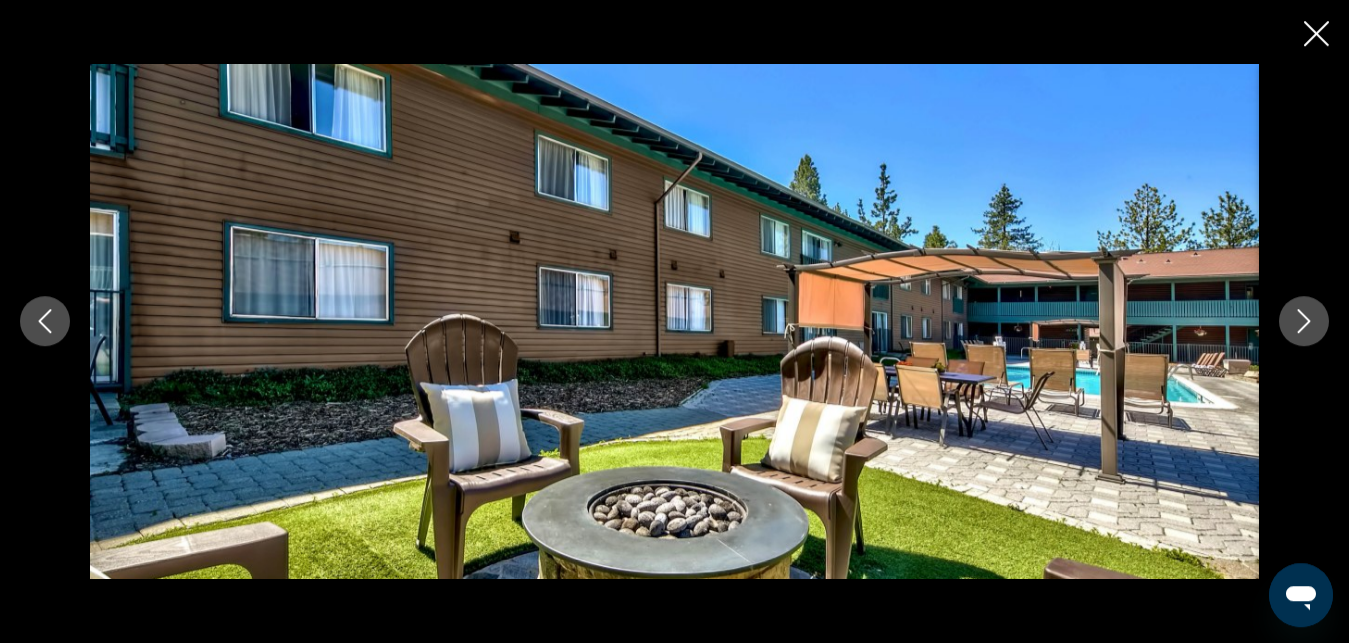 click at bounding box center [1304, 321] 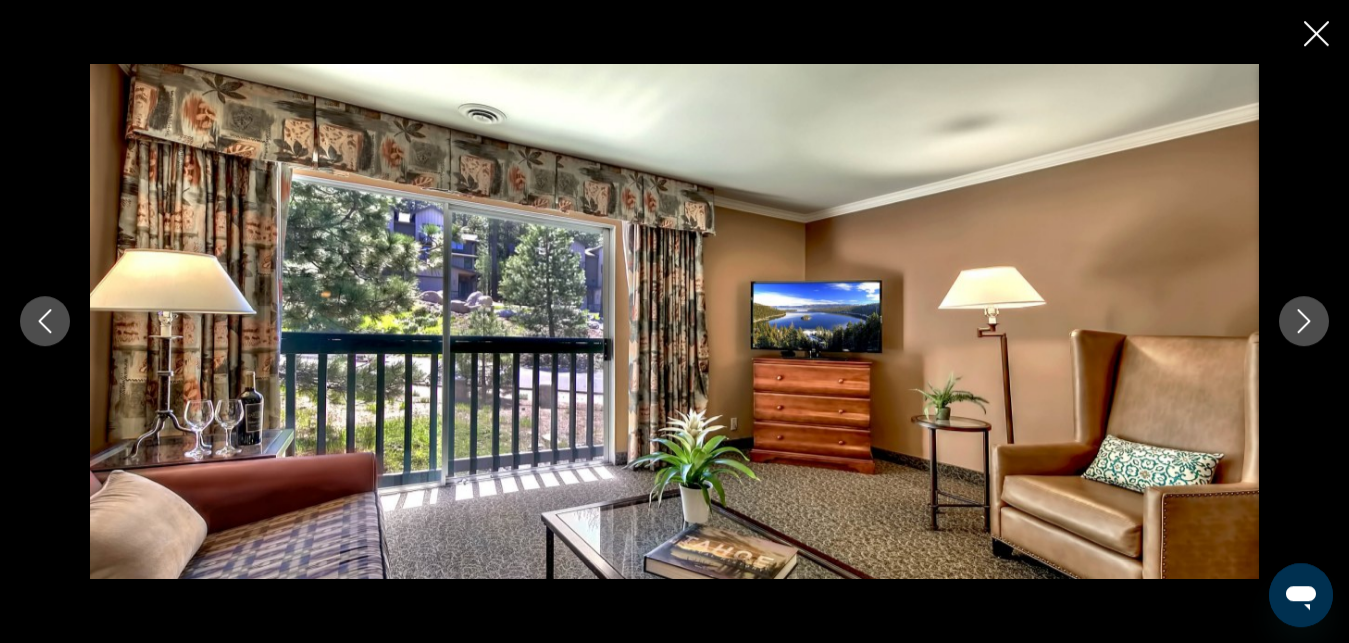 click at bounding box center [1304, 321] 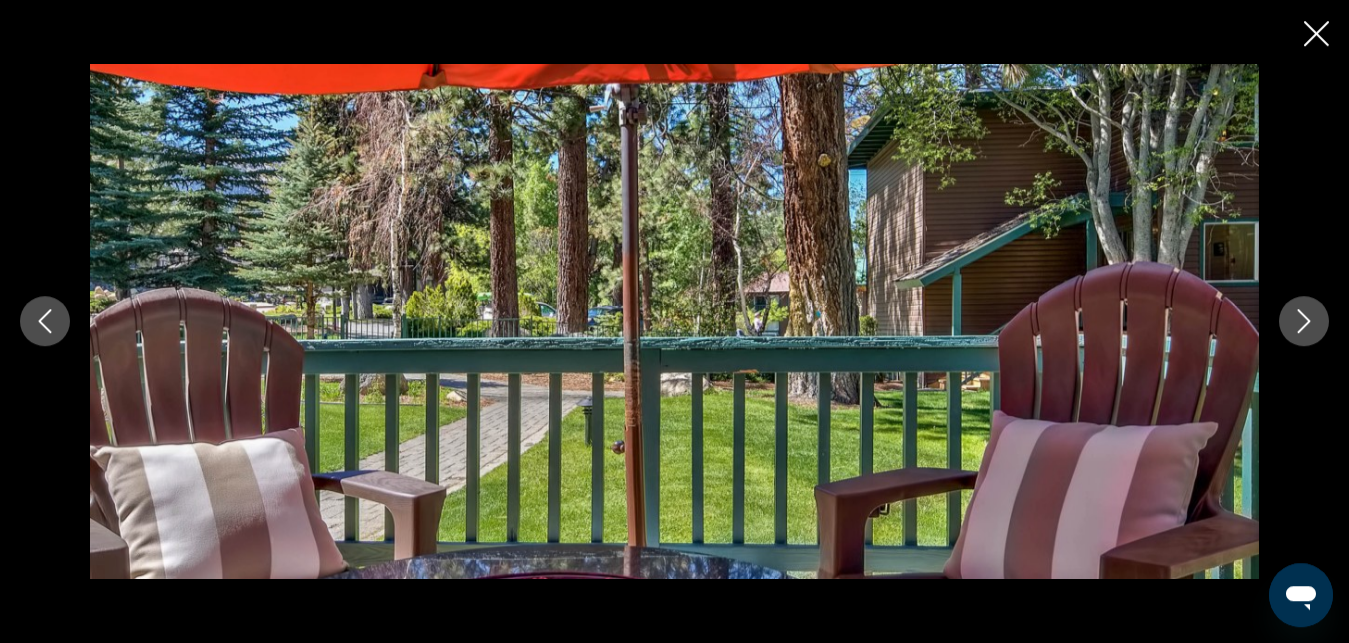click at bounding box center [1304, 321] 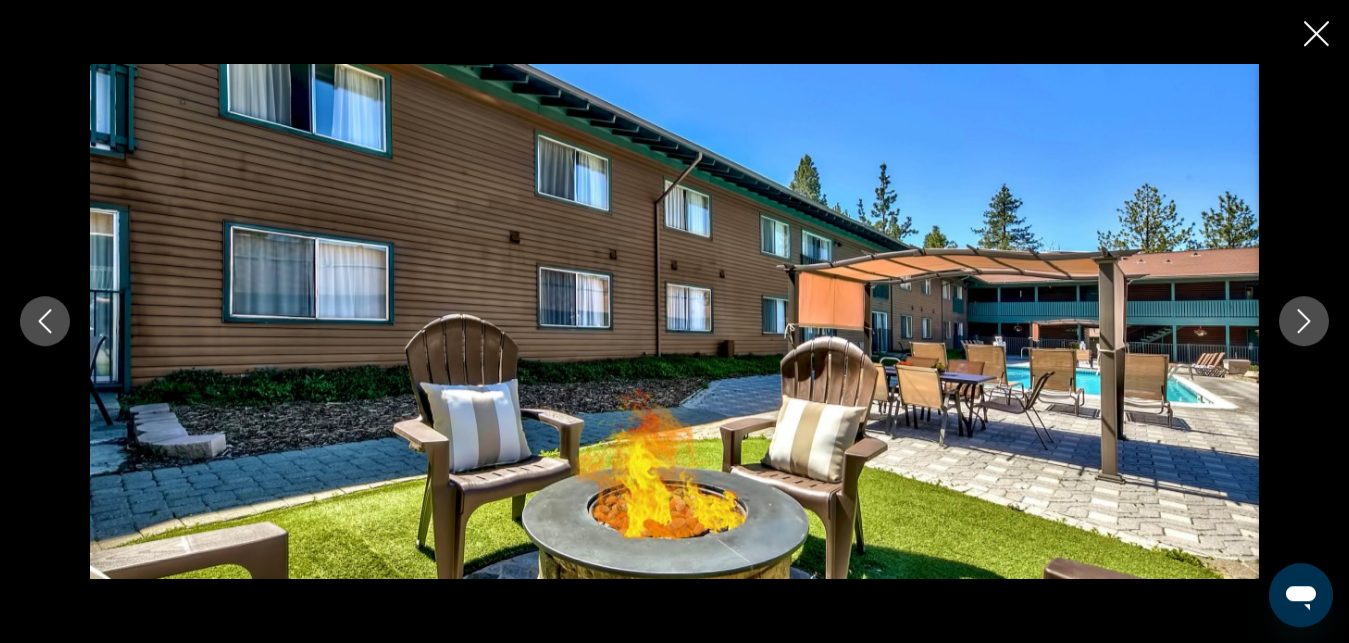 click at bounding box center [1304, 321] 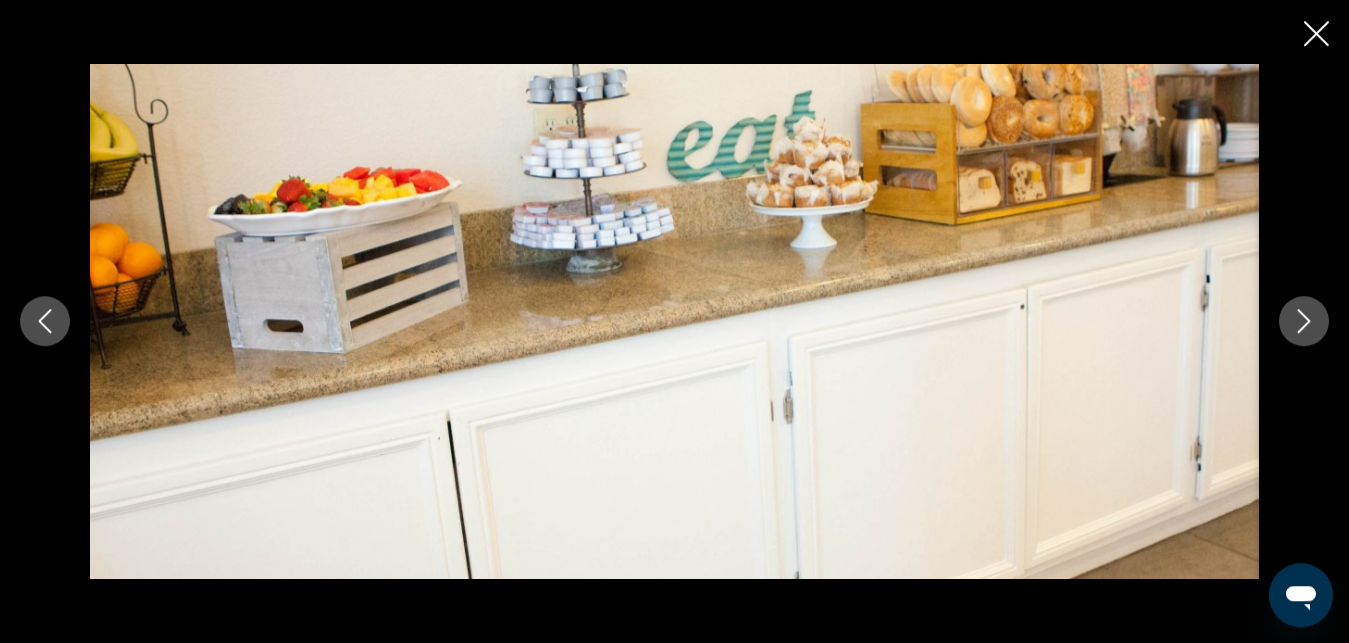 click at bounding box center [1304, 321] 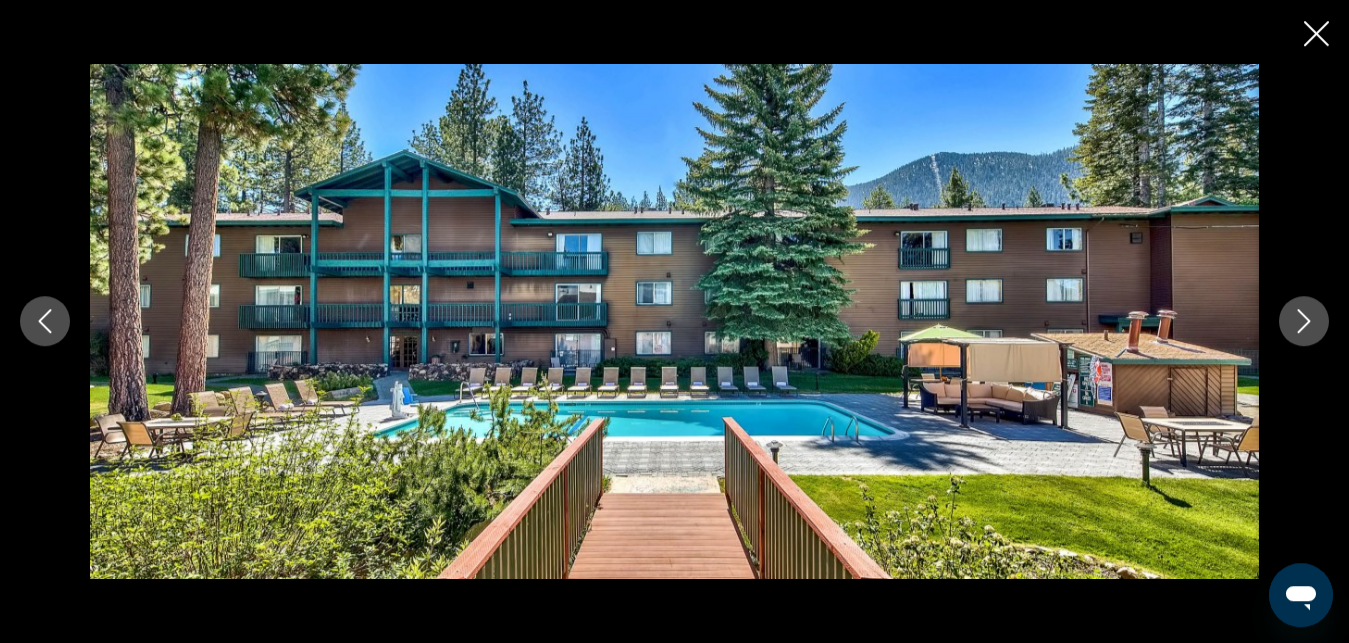 click at bounding box center (1304, 321) 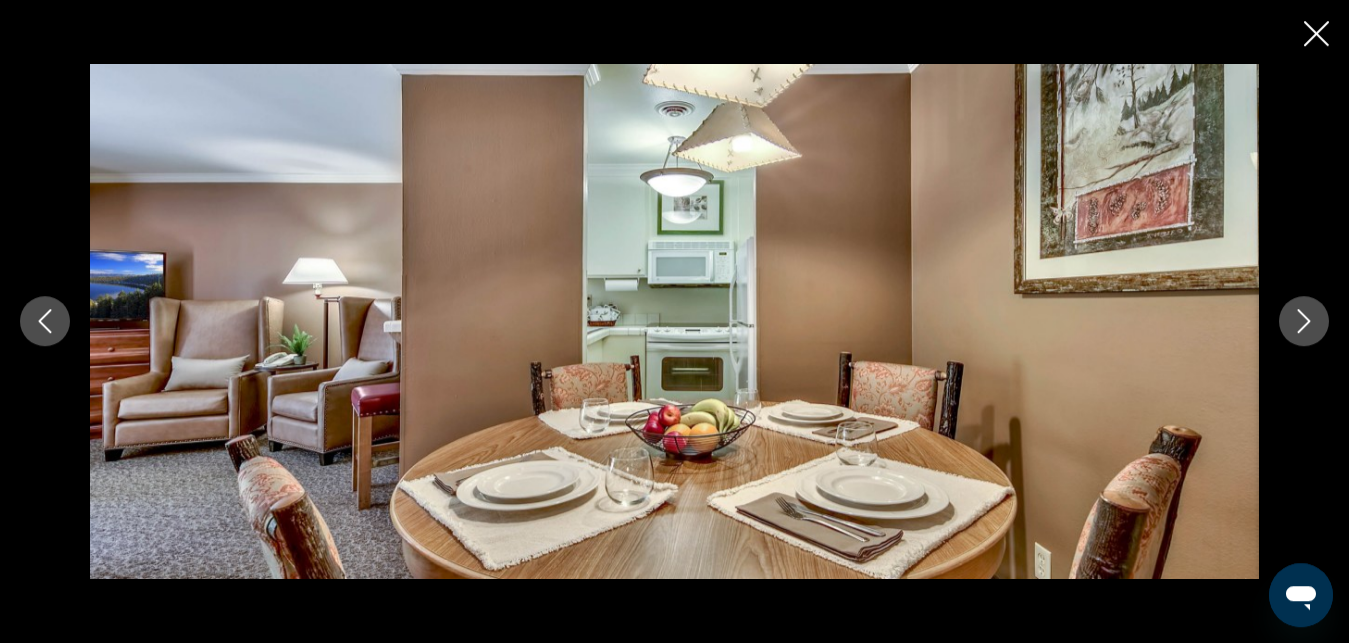 click at bounding box center [1304, 321] 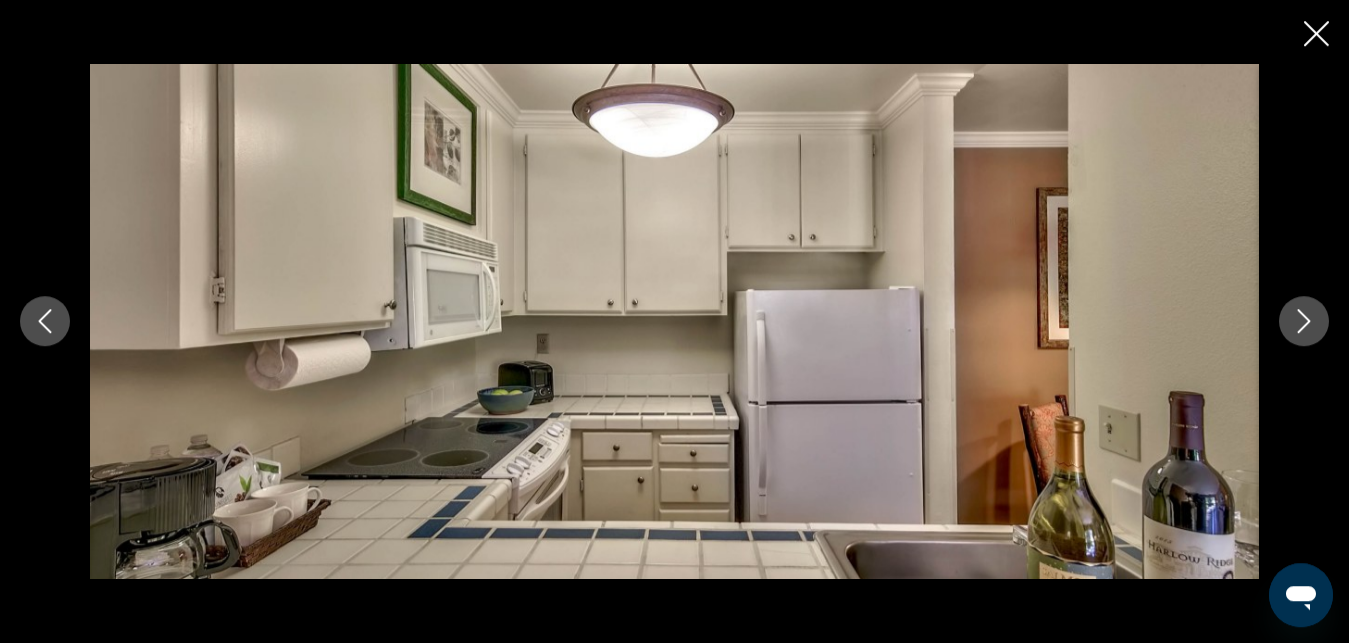 click at bounding box center [1304, 321] 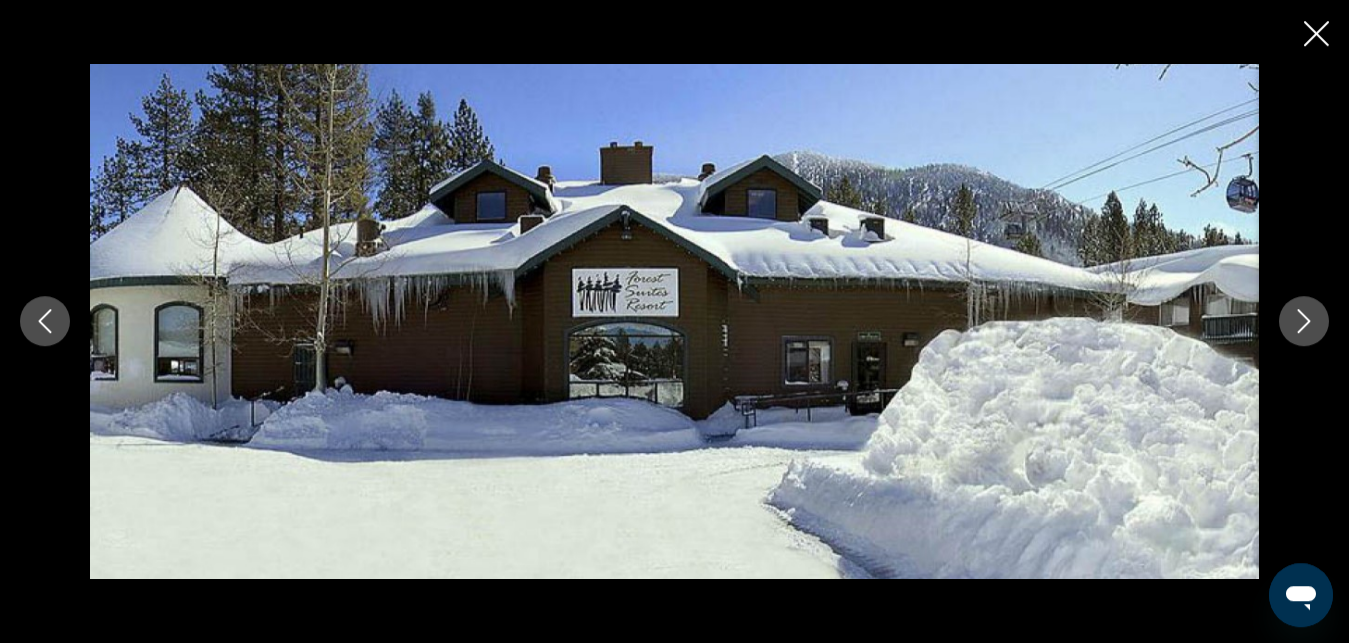click at bounding box center (1304, 321) 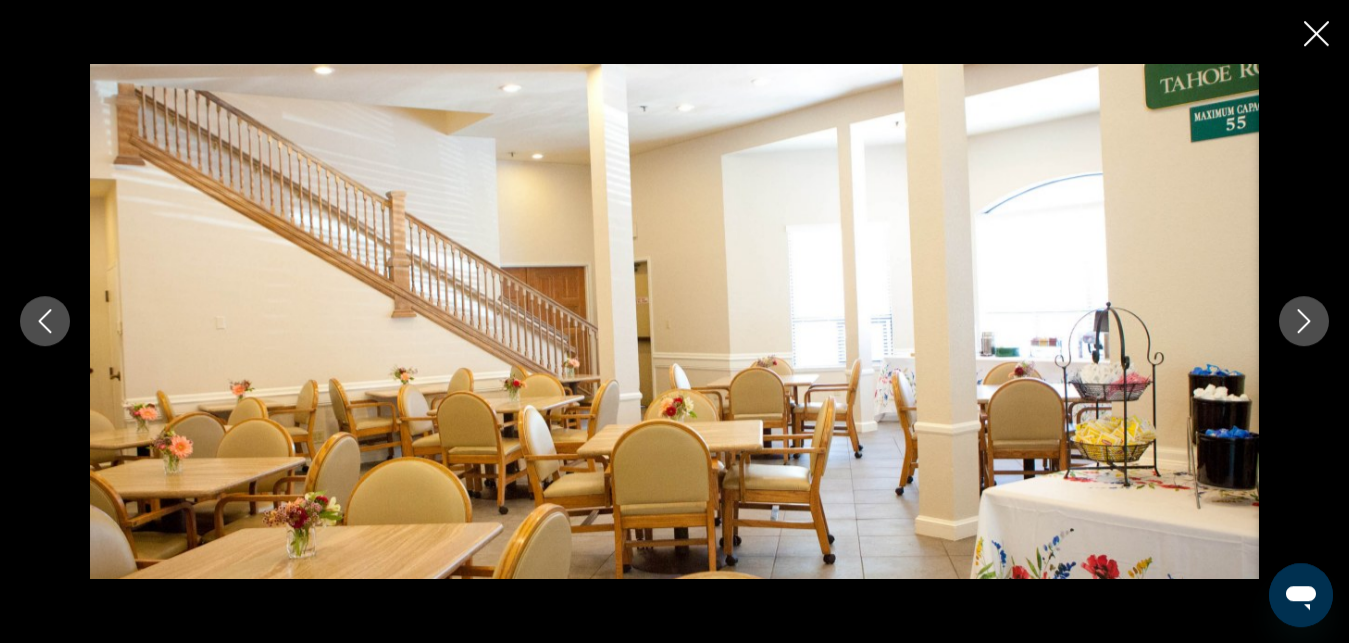 click at bounding box center [1304, 321] 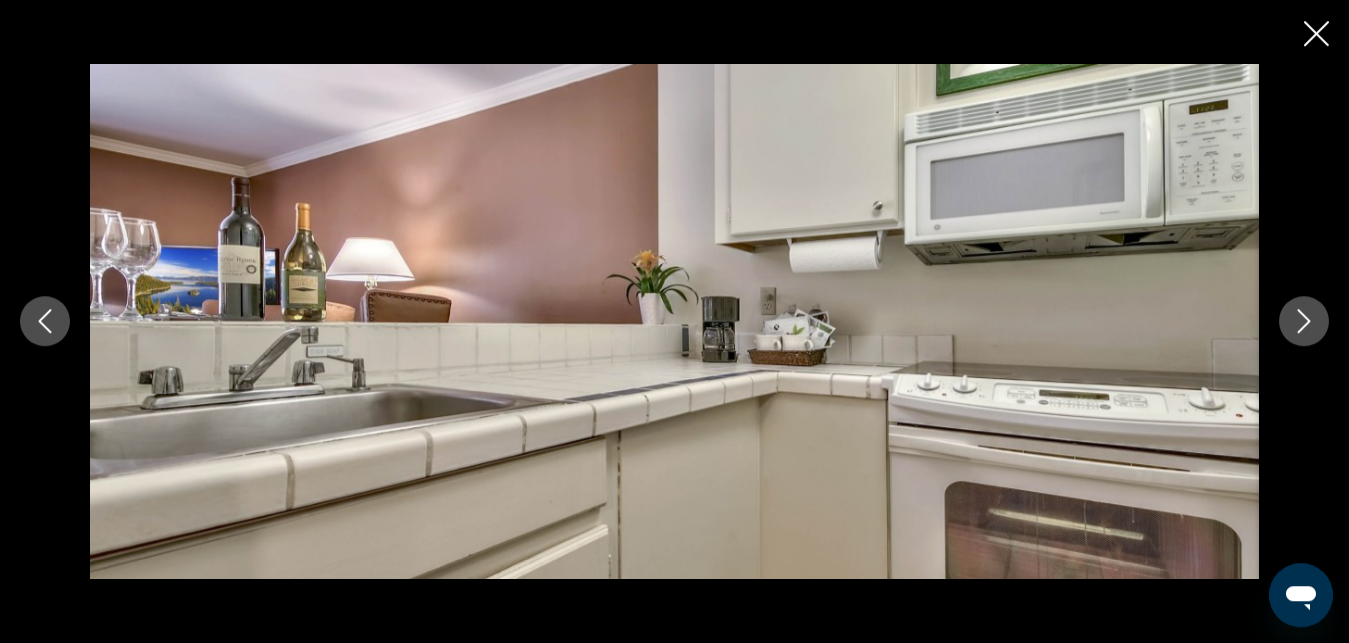 click at bounding box center [1304, 321] 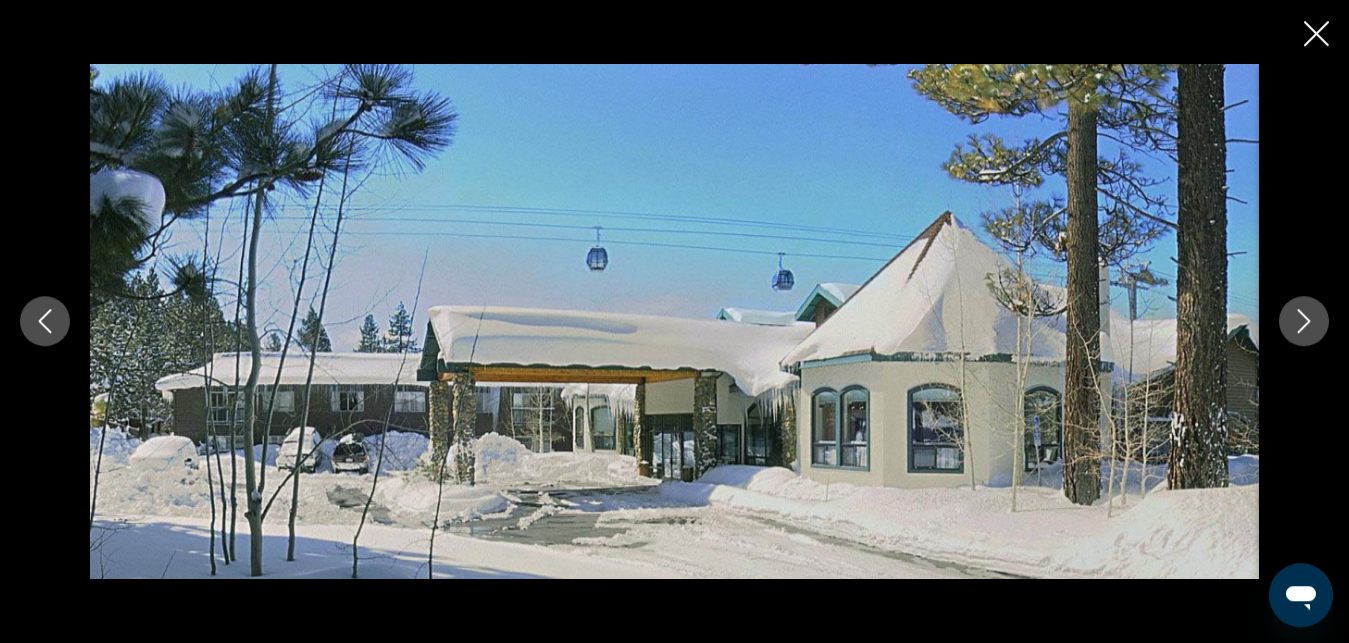 click at bounding box center [1304, 321] 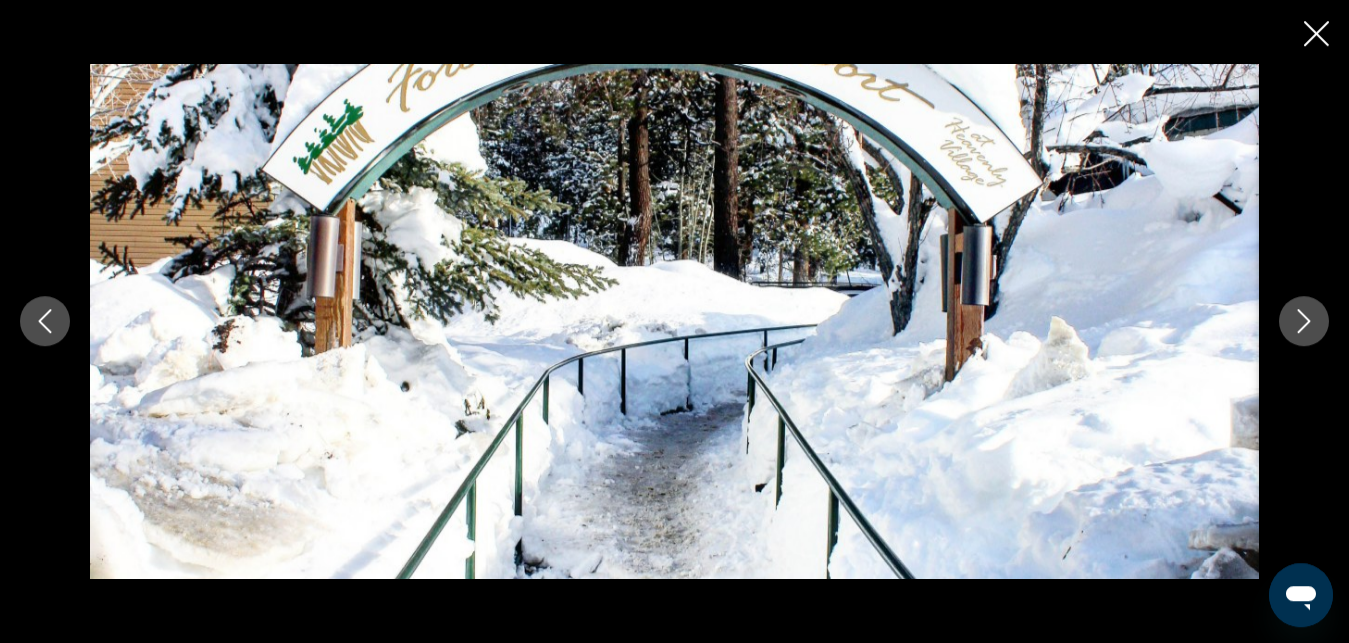click at bounding box center [1304, 321] 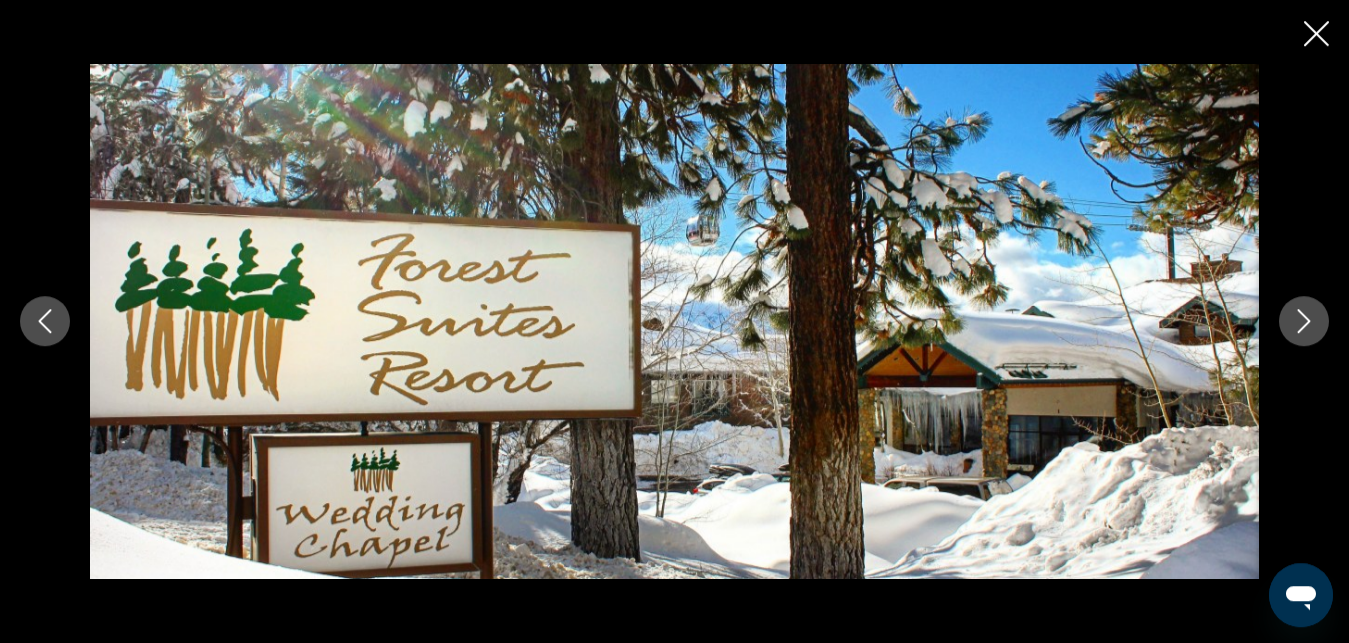 click at bounding box center (1304, 321) 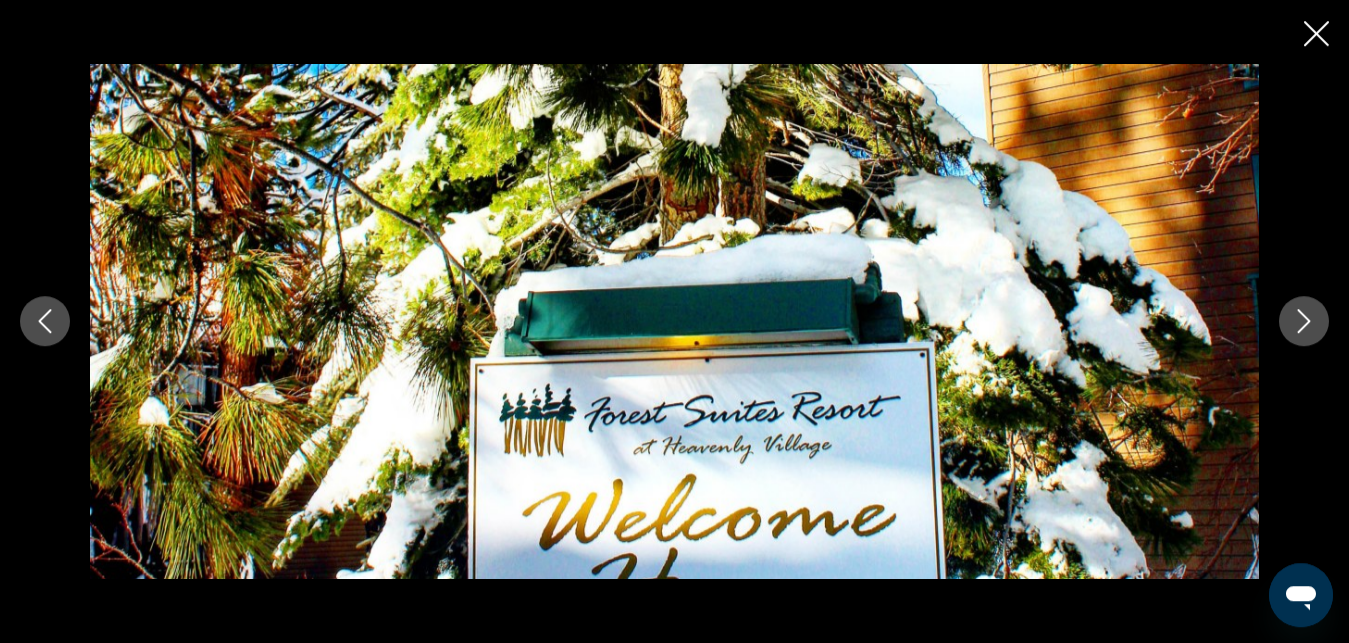 click at bounding box center (1304, 321) 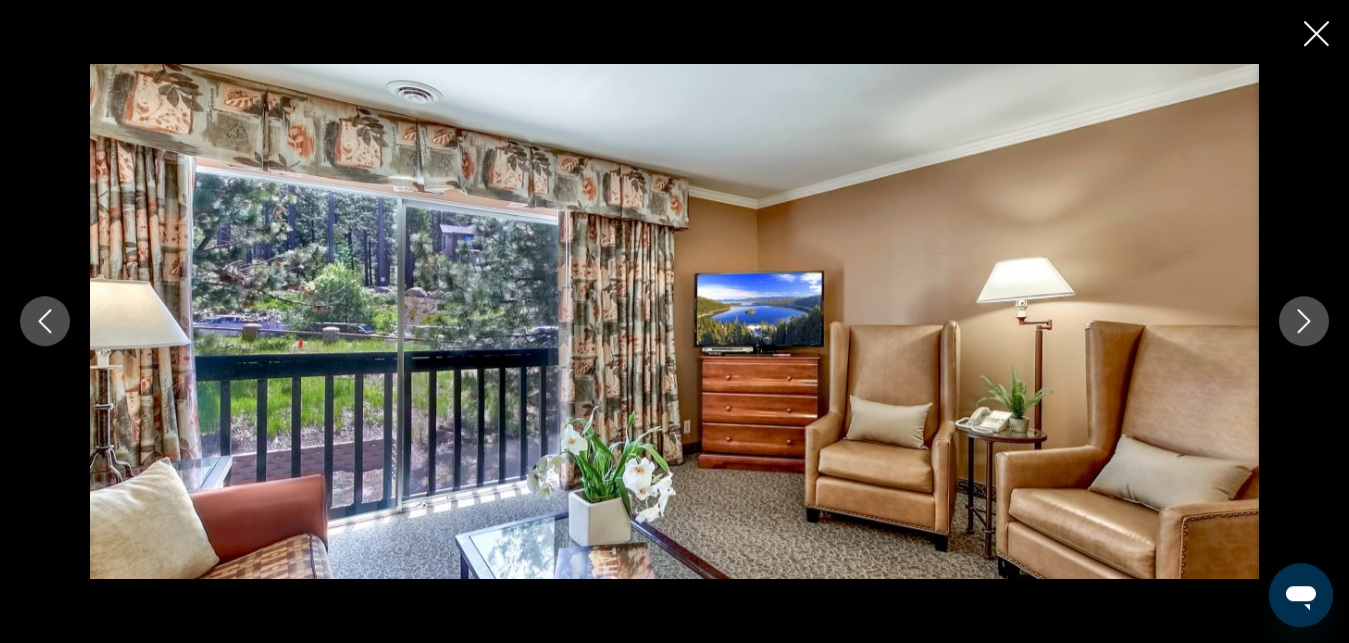 click at bounding box center (1304, 321) 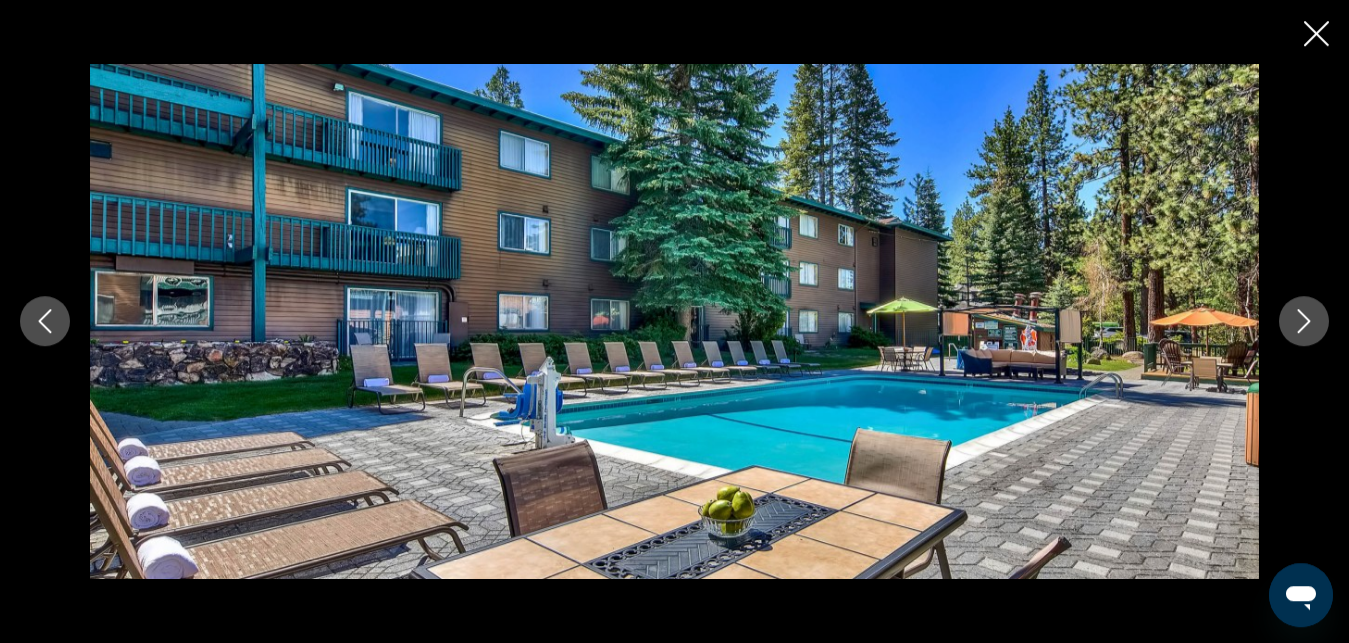 click at bounding box center (1304, 321) 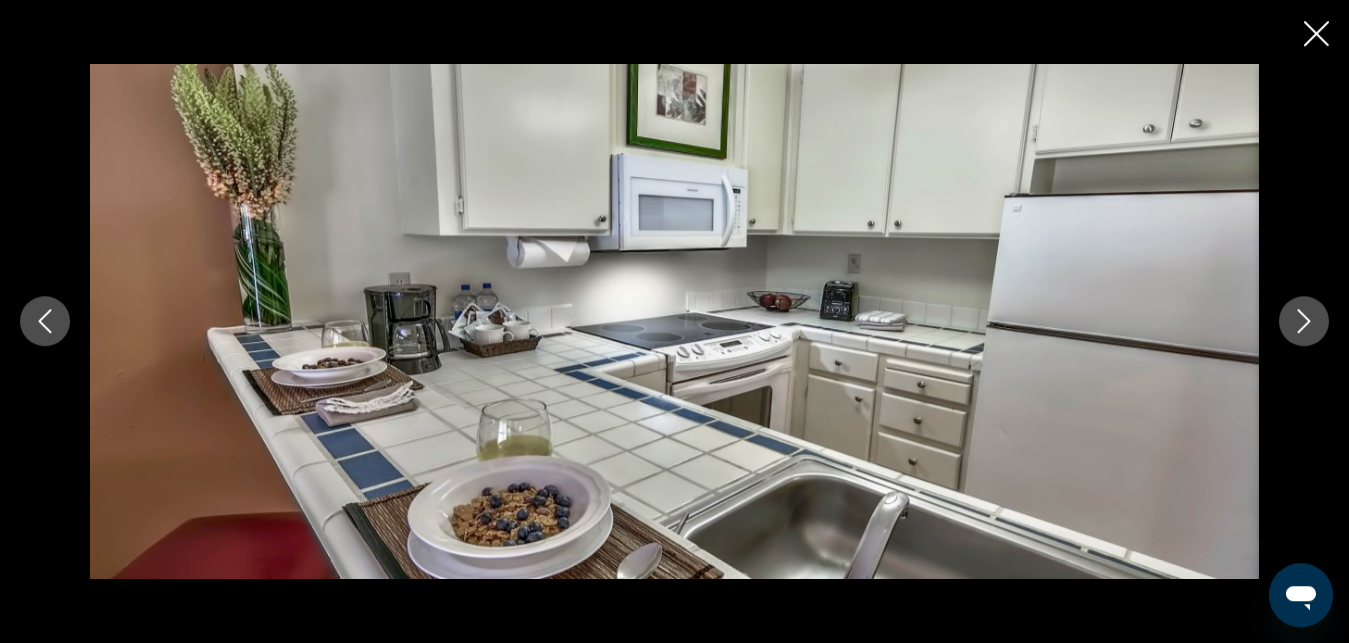 click at bounding box center (1304, 321) 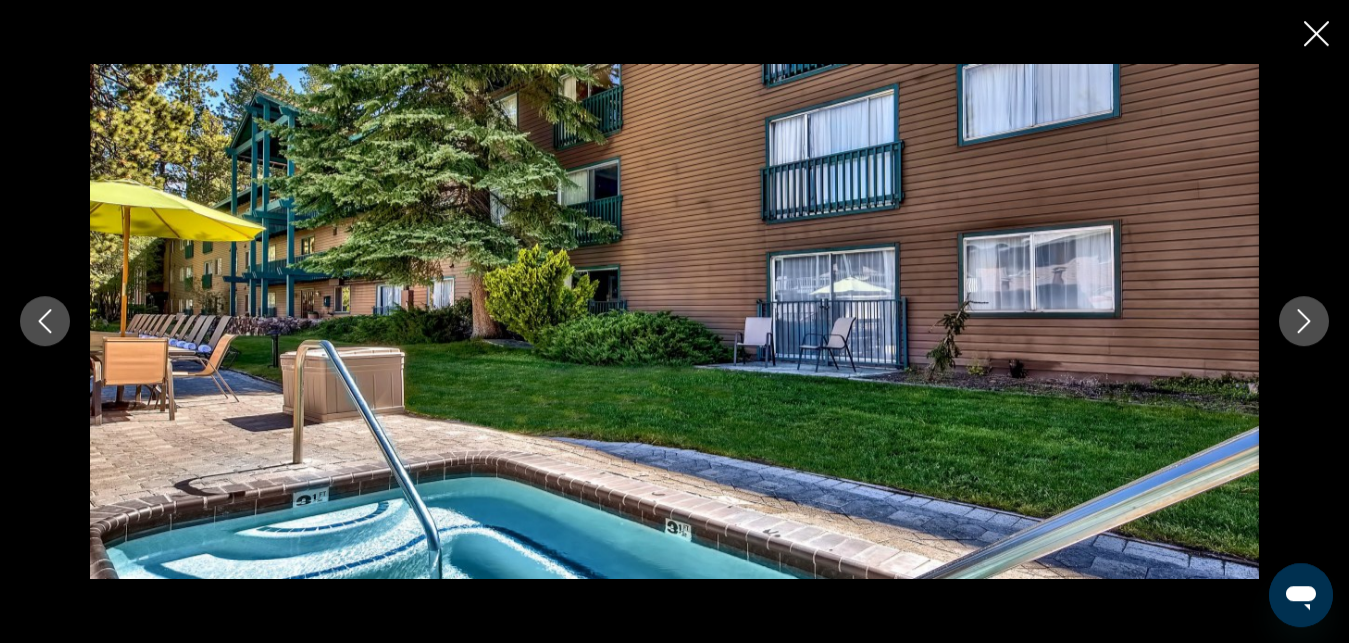 click at bounding box center [1304, 321] 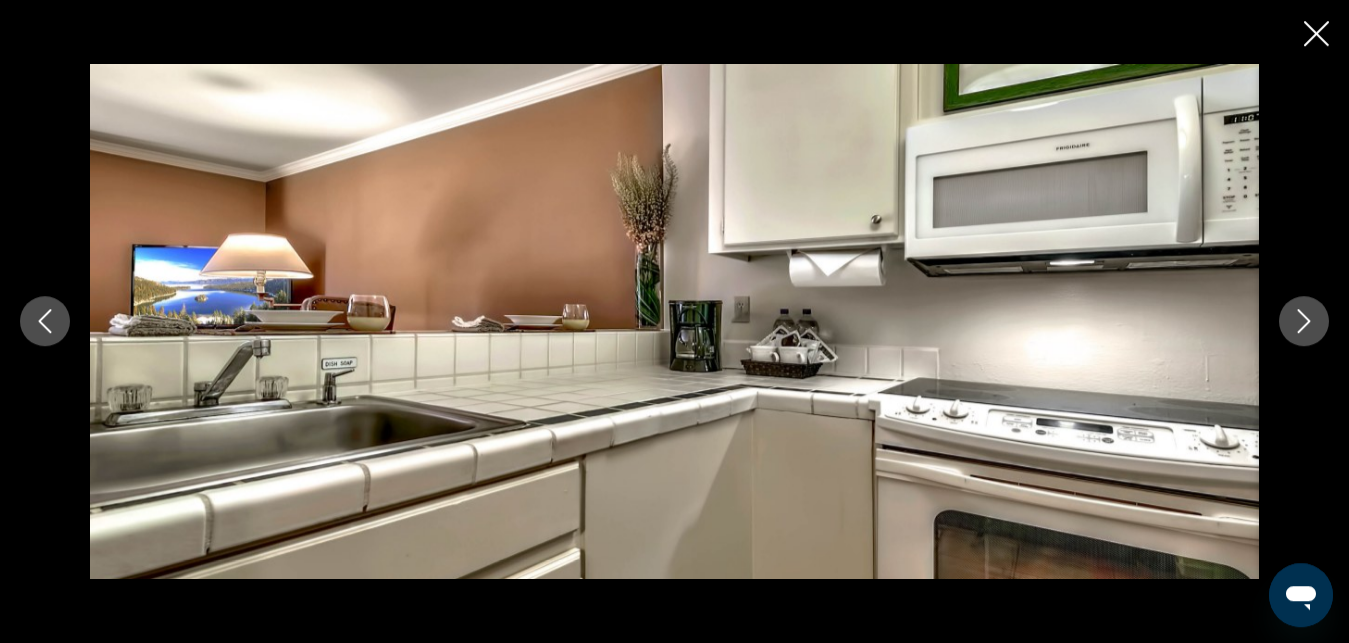 click 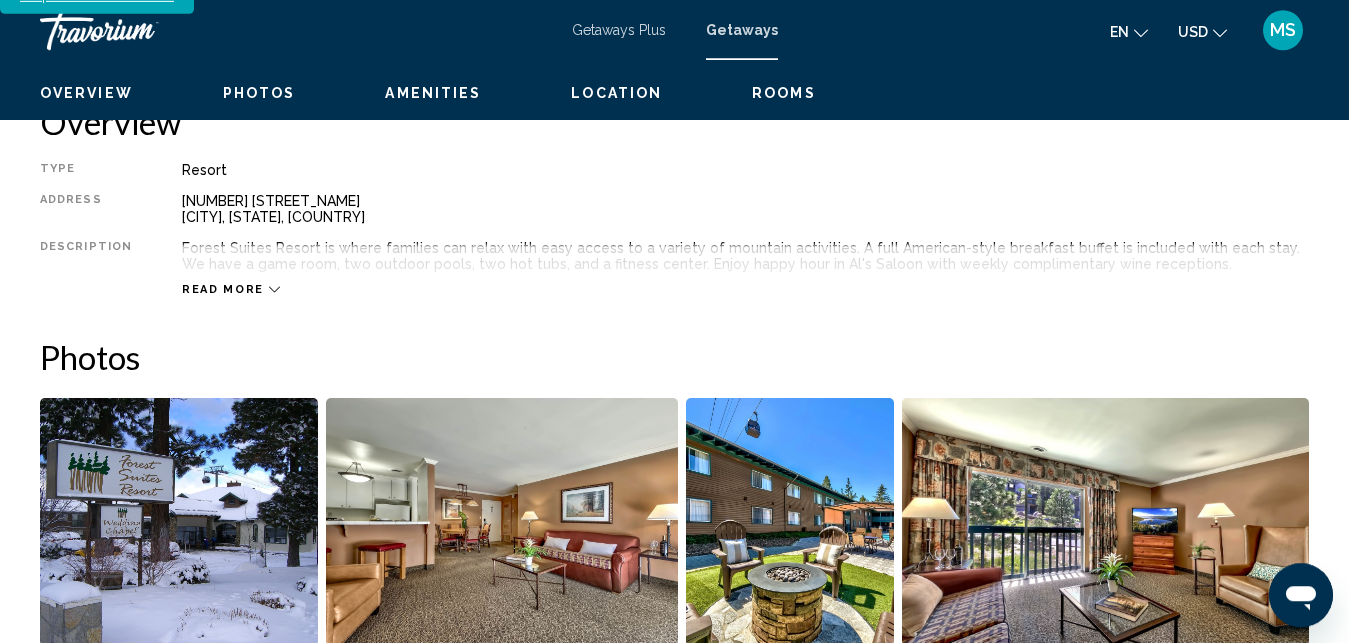 scroll, scrollTop: 848, scrollLeft: 0, axis: vertical 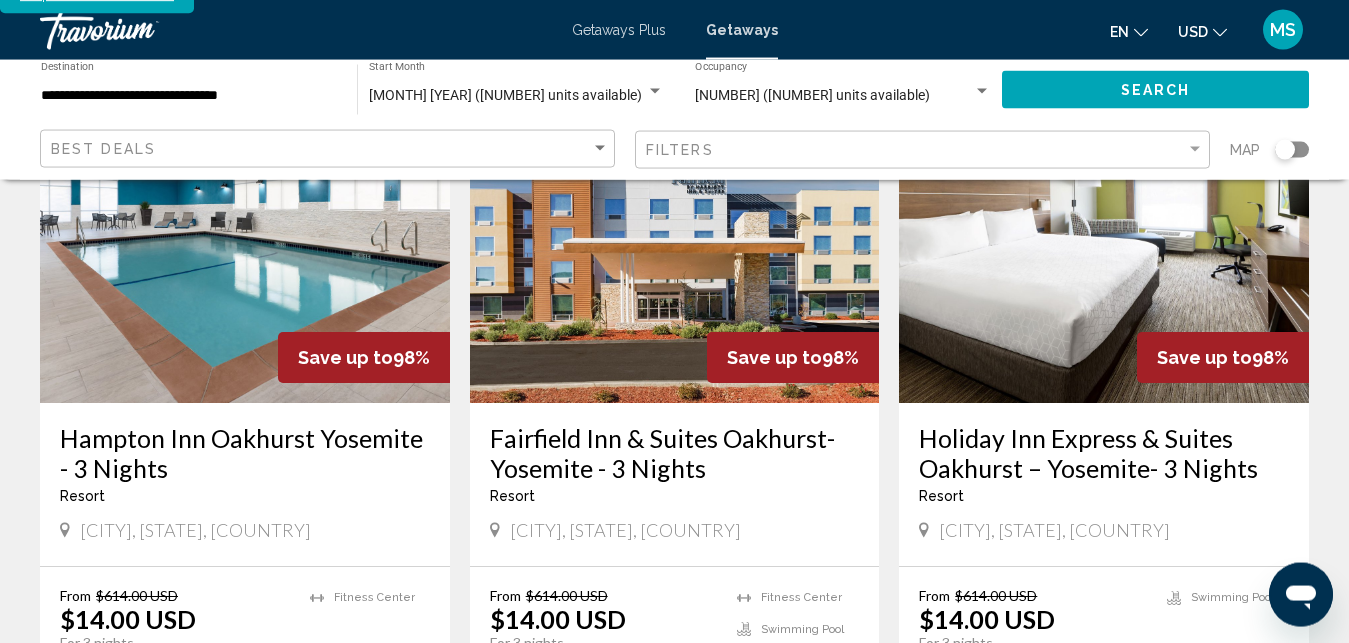 click on "Hampton Inn Oakhurst Yosemite - 3 Nights" at bounding box center (245, 453) 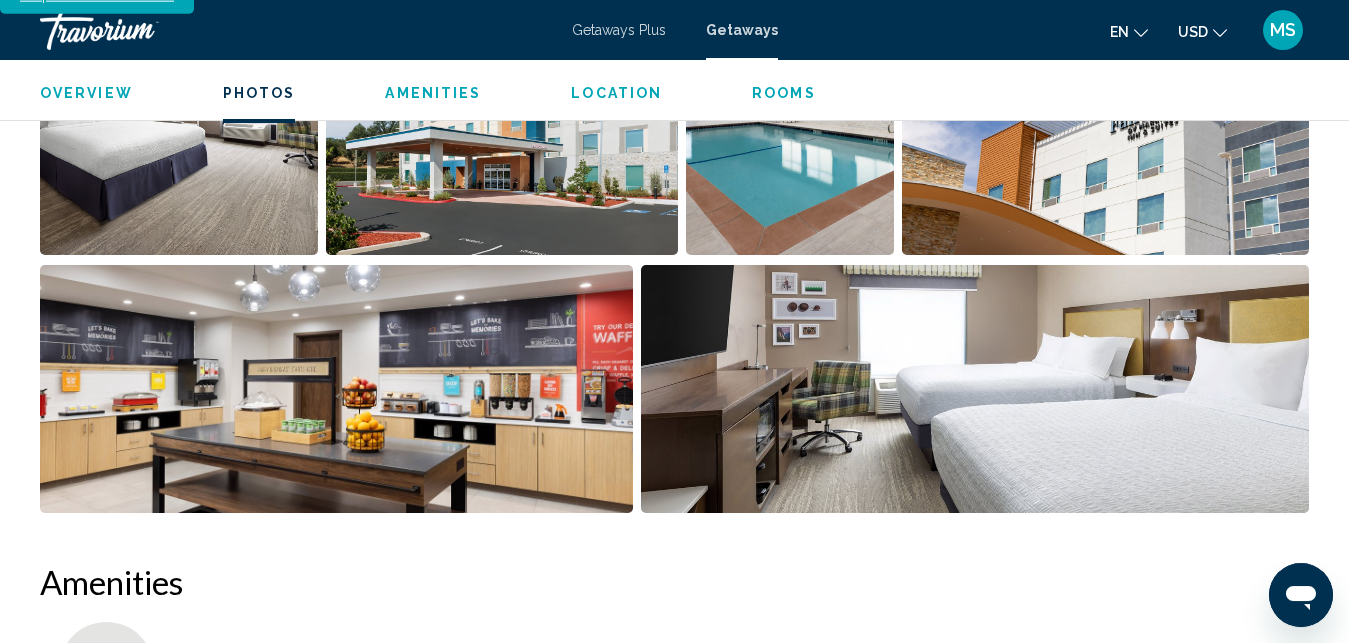 scroll, scrollTop: 1385, scrollLeft: 0, axis: vertical 